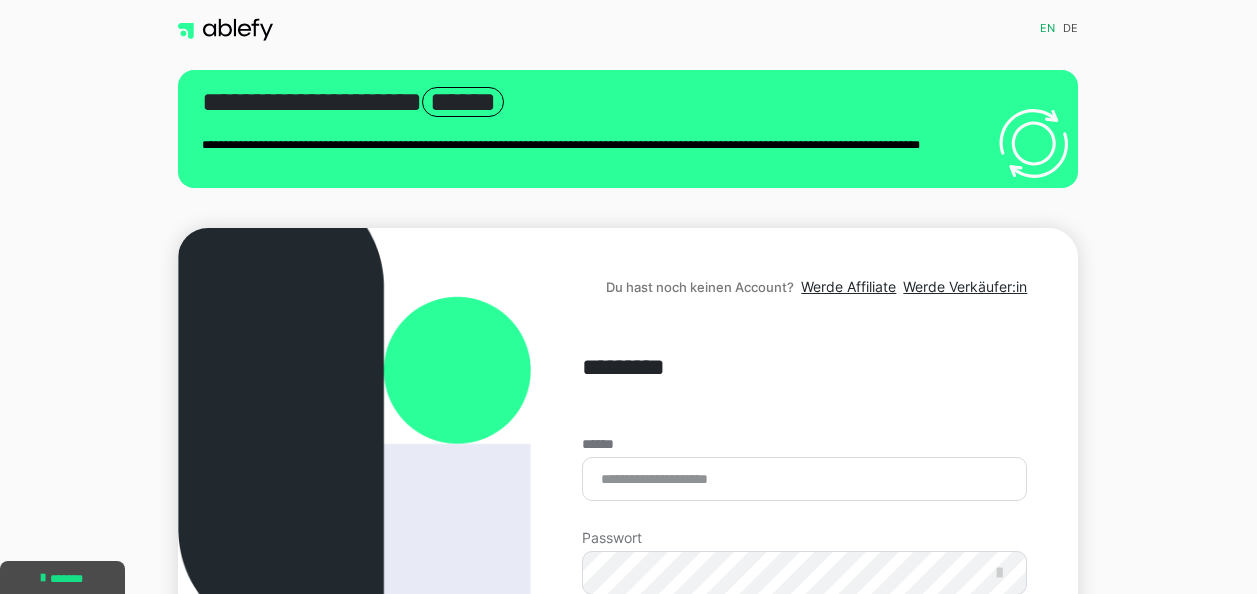 scroll, scrollTop: 100, scrollLeft: 0, axis: vertical 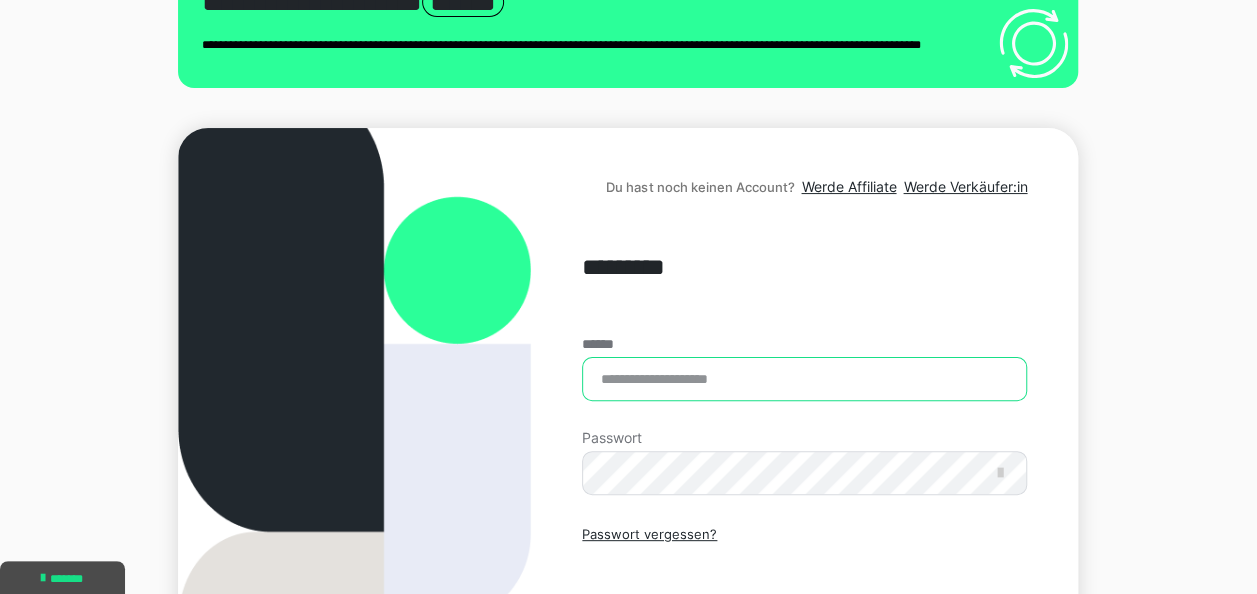 click on "******" at bounding box center [804, 379] 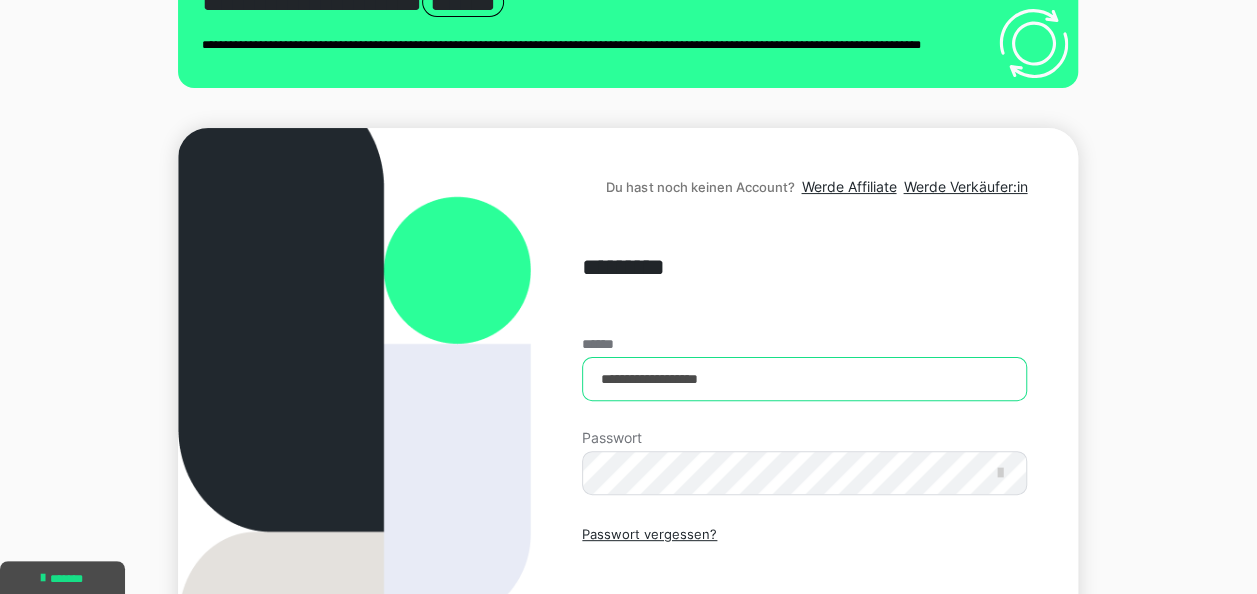 type on "**********" 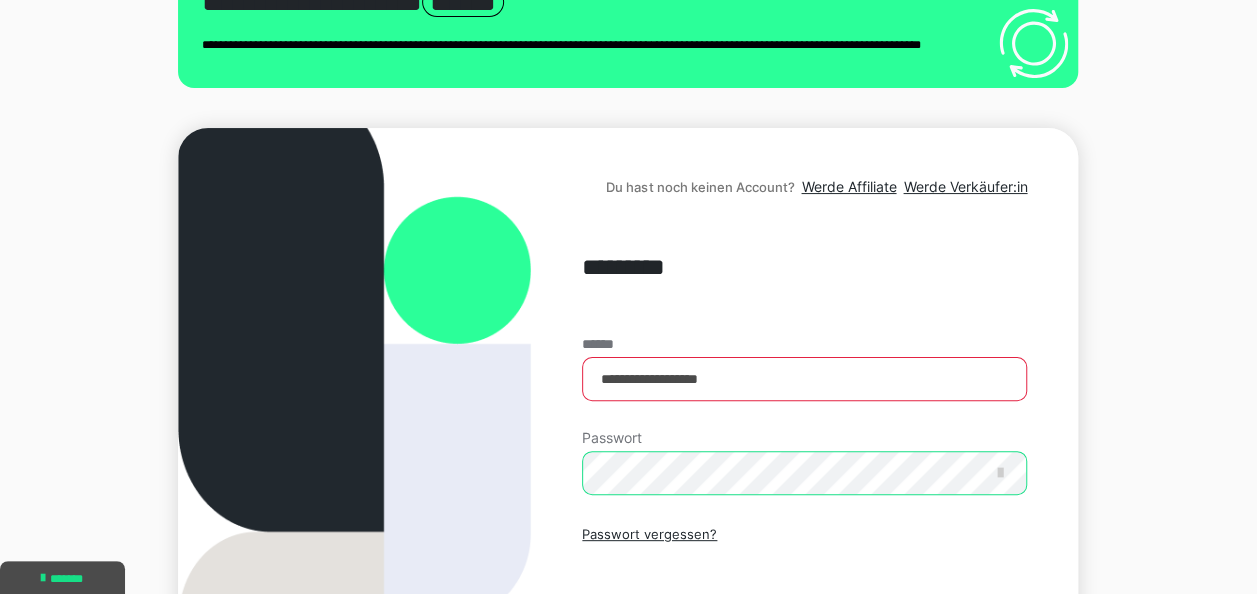 click on "Einloggen" at bounding box center [804, 620] 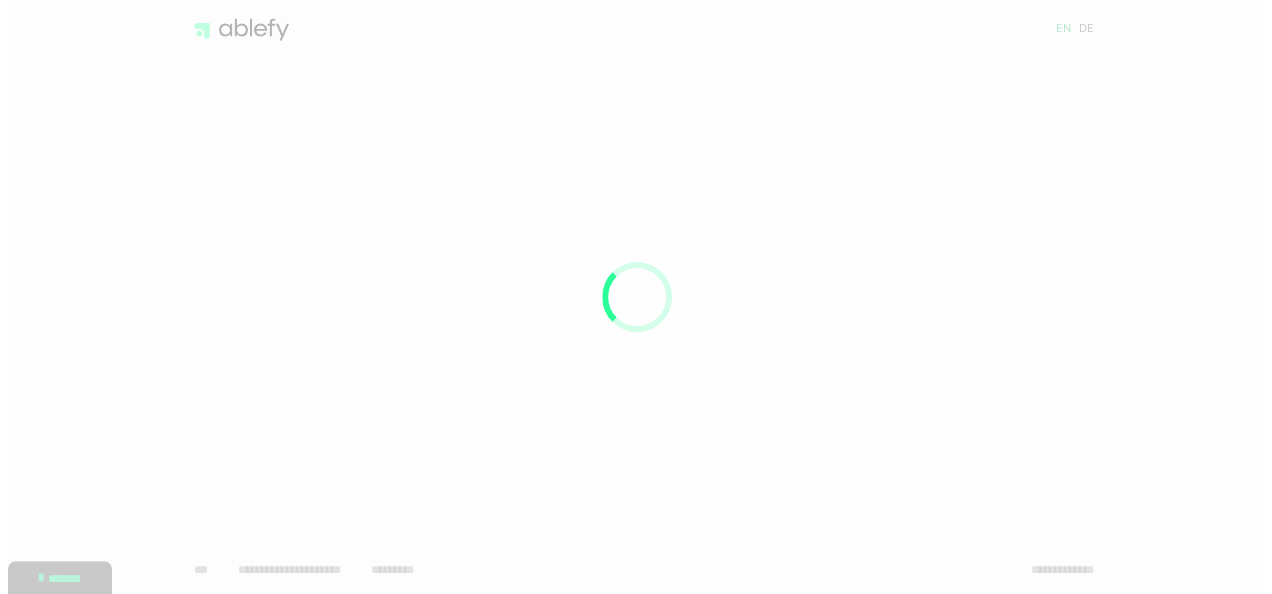 scroll, scrollTop: 0, scrollLeft: 0, axis: both 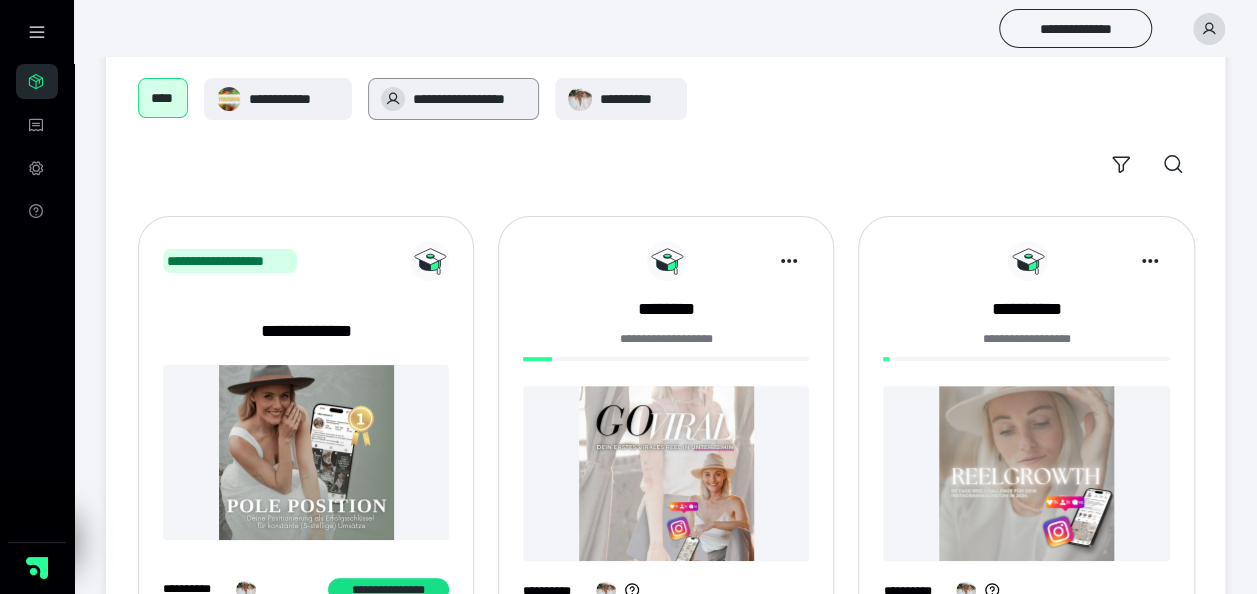 click on "**********" at bounding box center [469, 99] 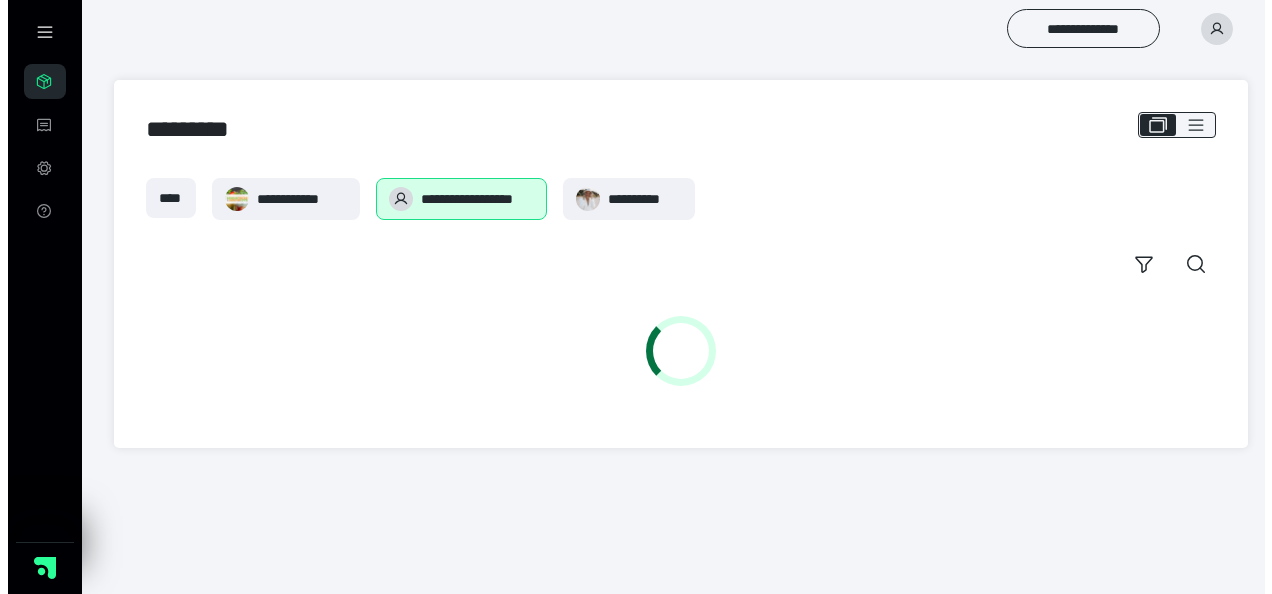 scroll, scrollTop: 0, scrollLeft: 0, axis: both 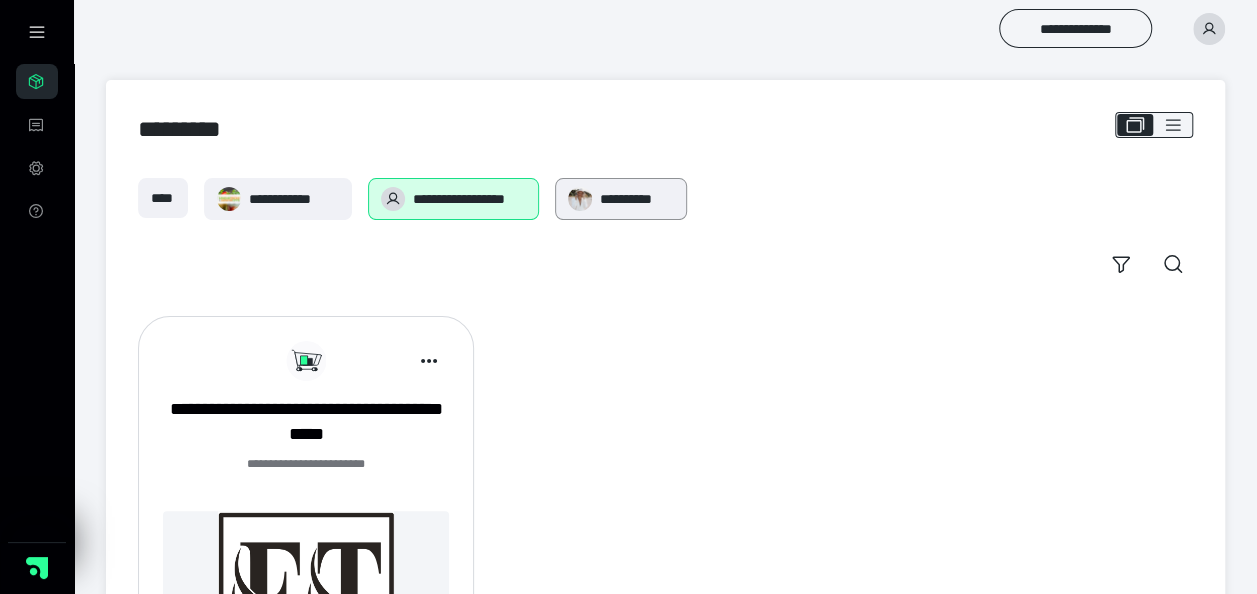 click on "**********" at bounding box center [637, 199] 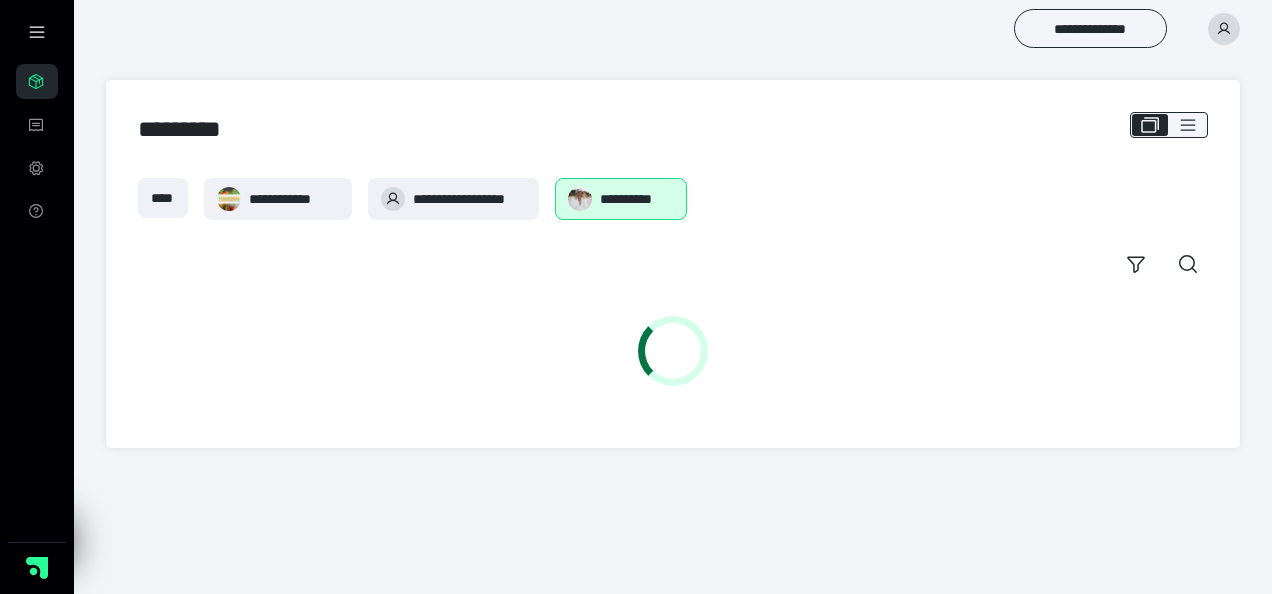 scroll, scrollTop: 0, scrollLeft: 0, axis: both 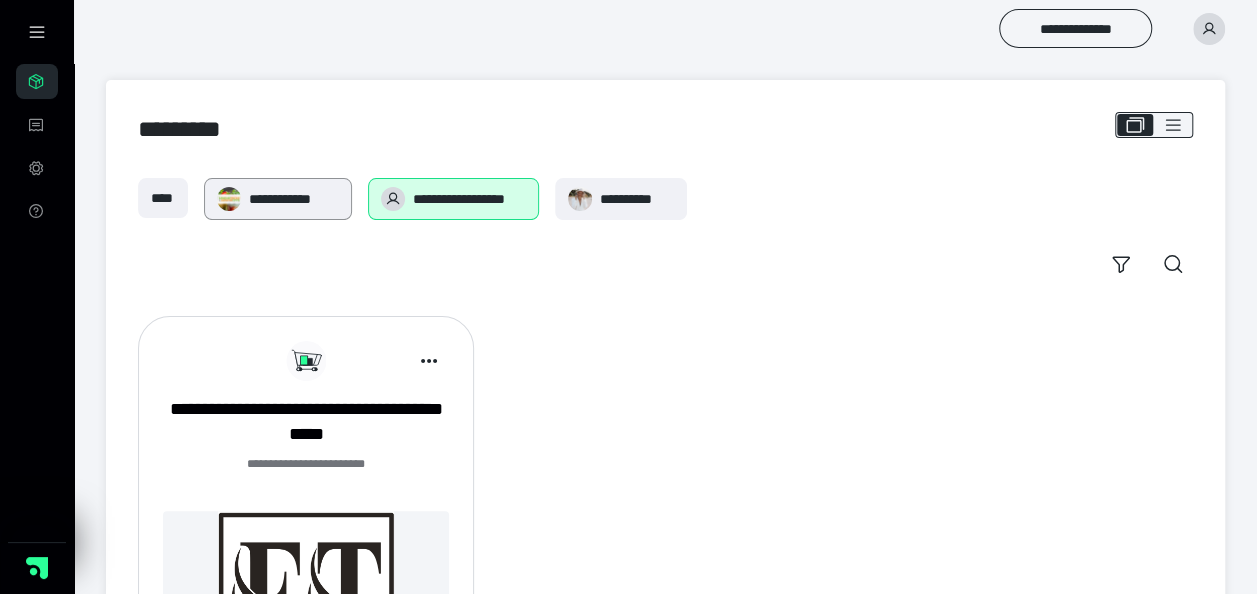 click on "**********" at bounding box center [294, 199] 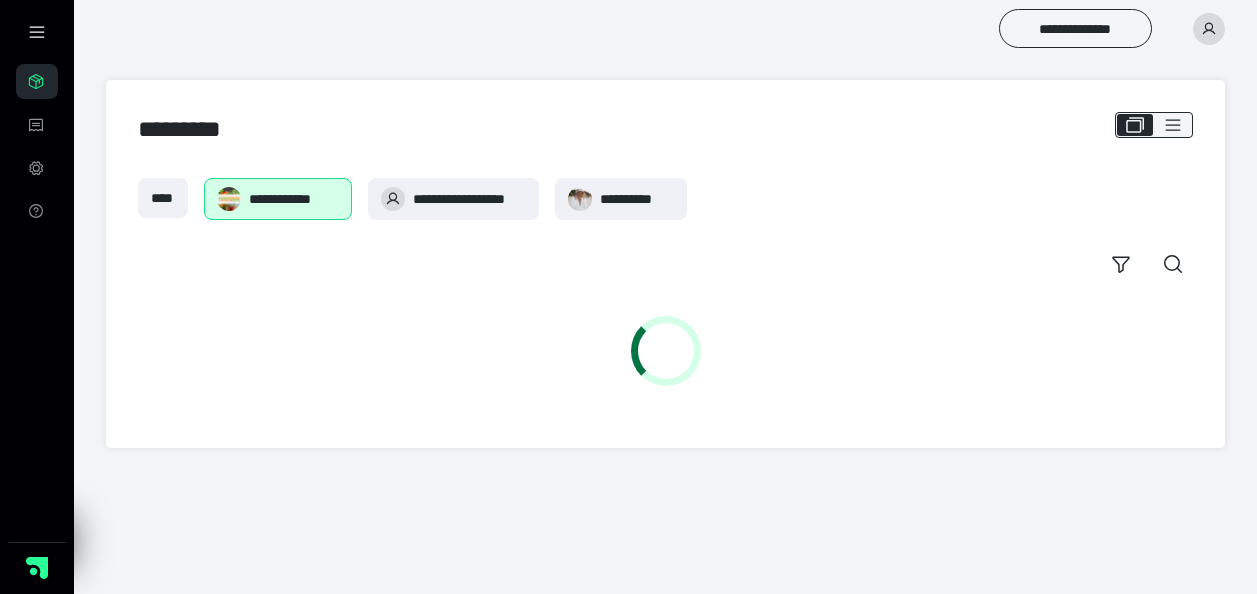 scroll, scrollTop: 0, scrollLeft: 0, axis: both 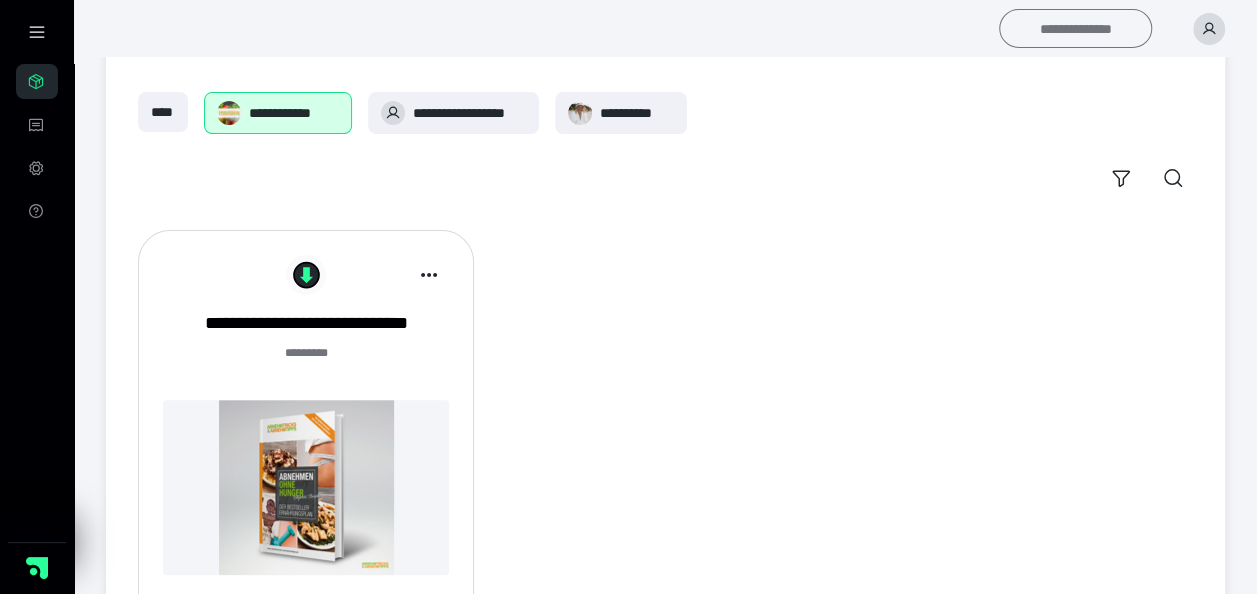 click on "**********" at bounding box center [1075, 28] 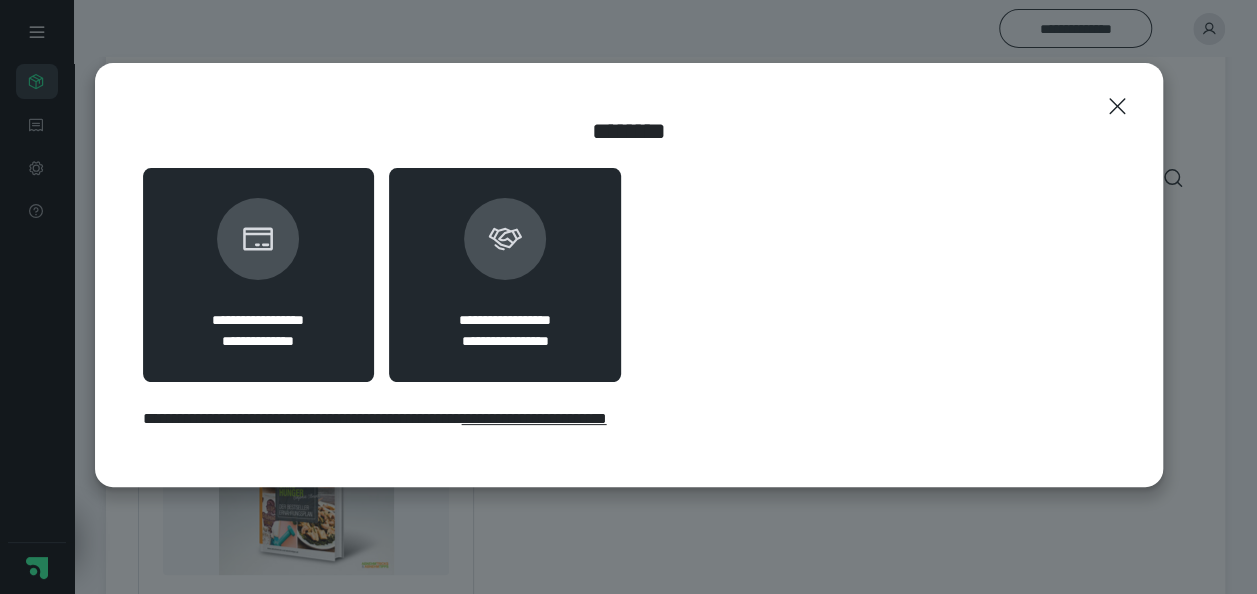 click on "**********" at bounding box center (505, 275) 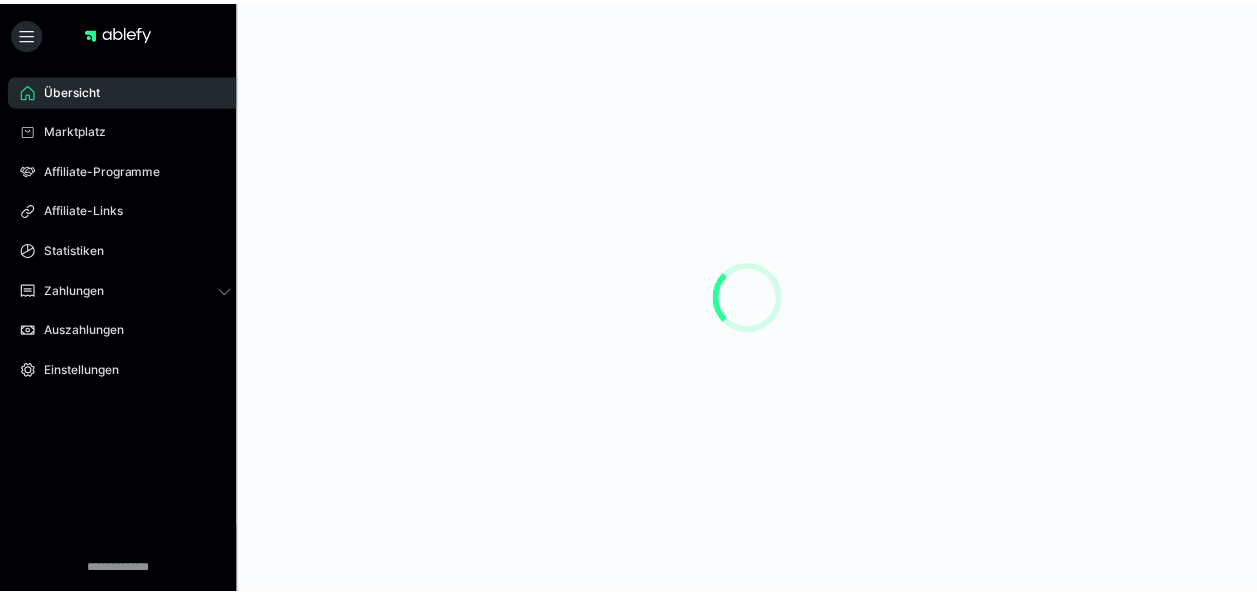 scroll, scrollTop: 0, scrollLeft: 0, axis: both 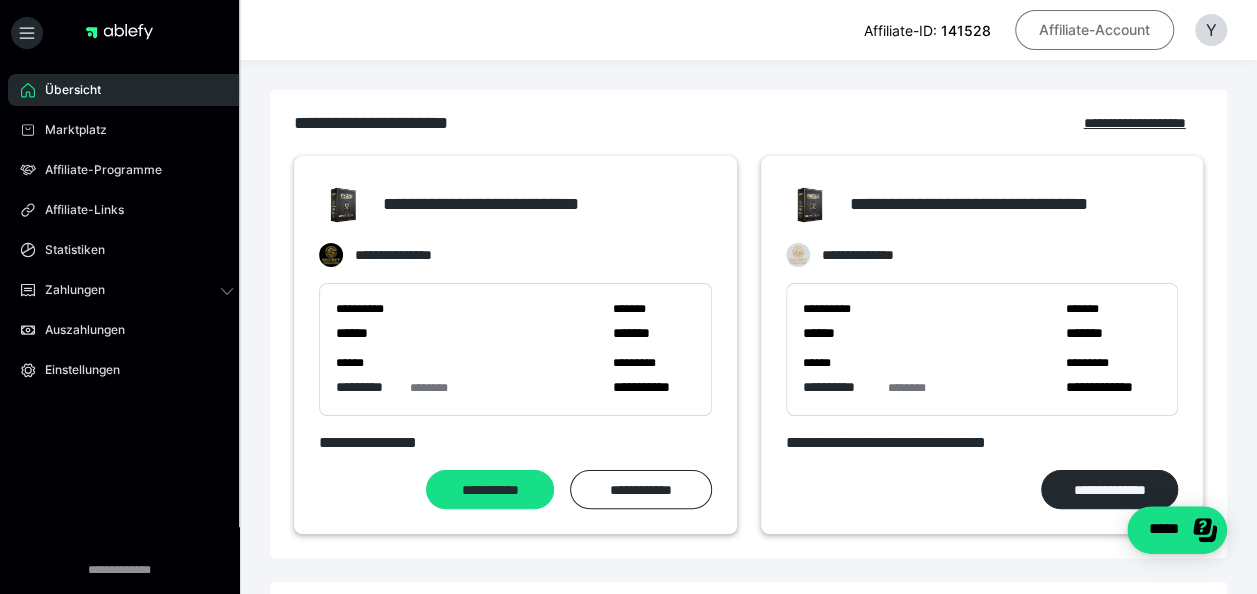 click on "Affiliate-Account" at bounding box center [1094, 30] 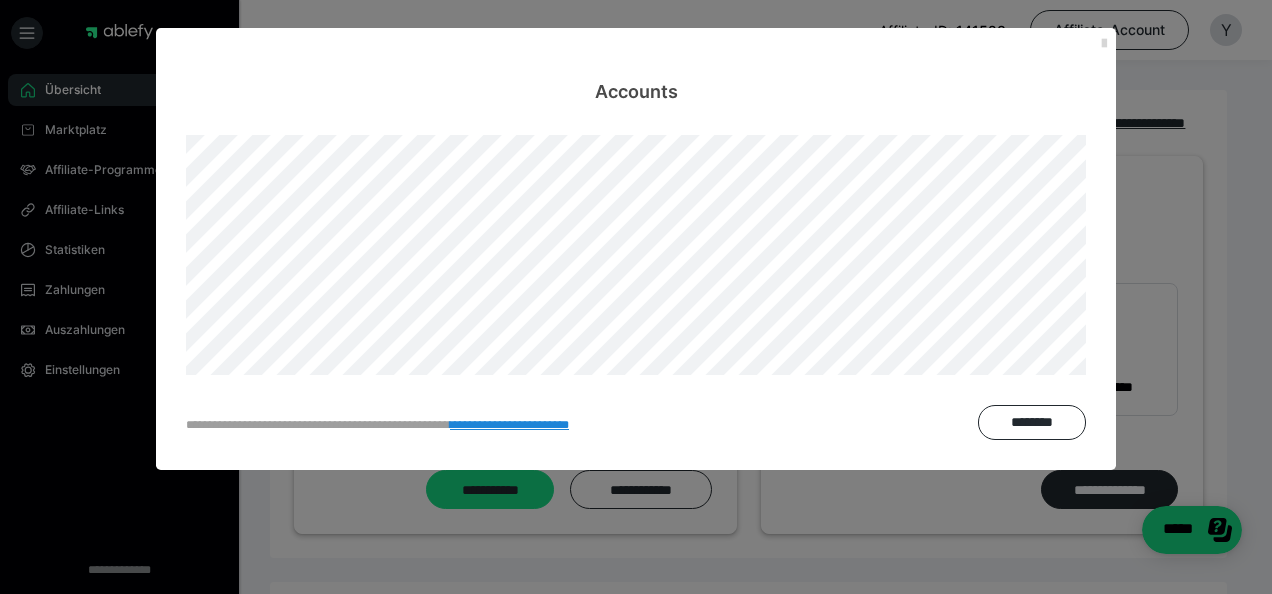 click at bounding box center (1104, 44) 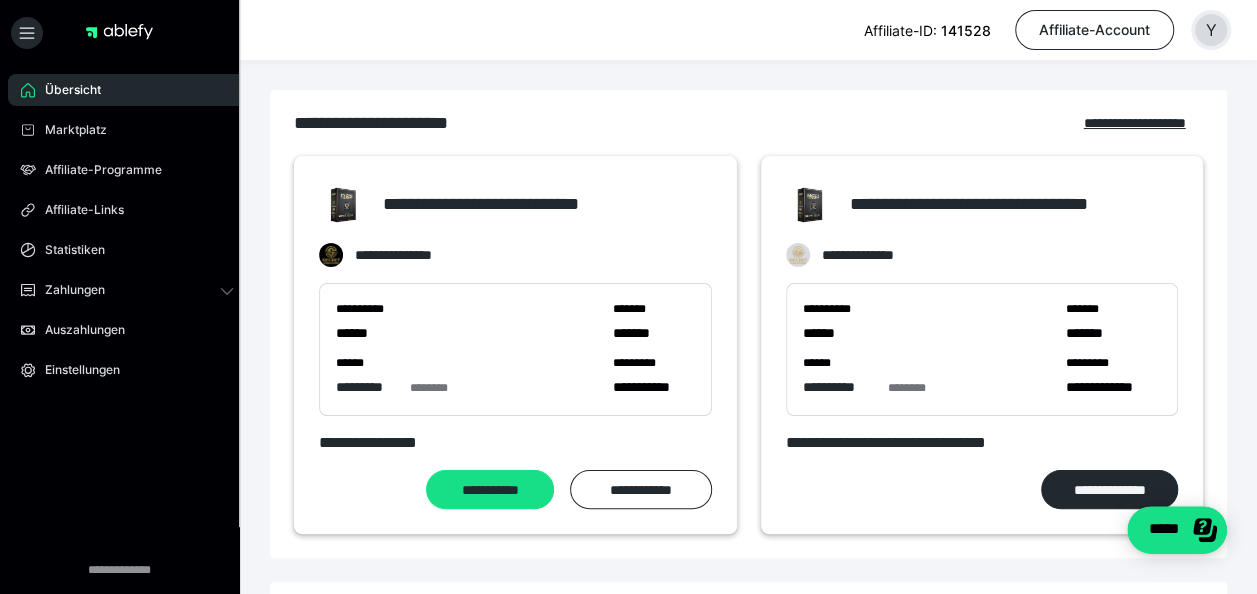 click on "Y" at bounding box center [1211, 30] 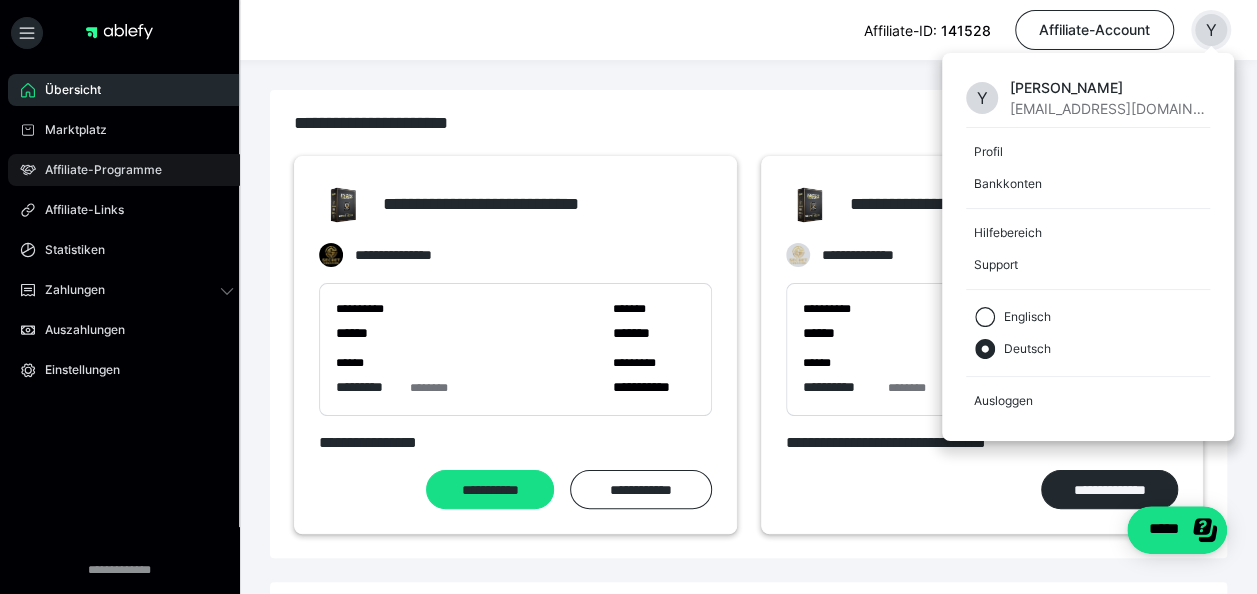 click on "Affiliate-Programme" at bounding box center (96, 170) 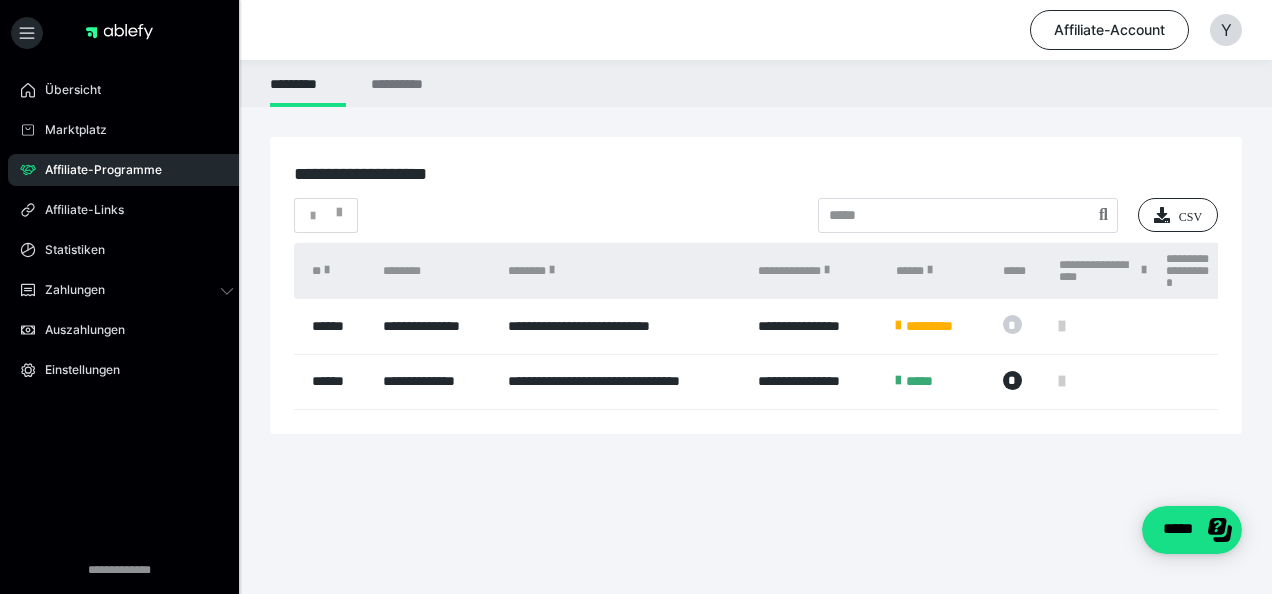 click at bounding box center [1062, 381] 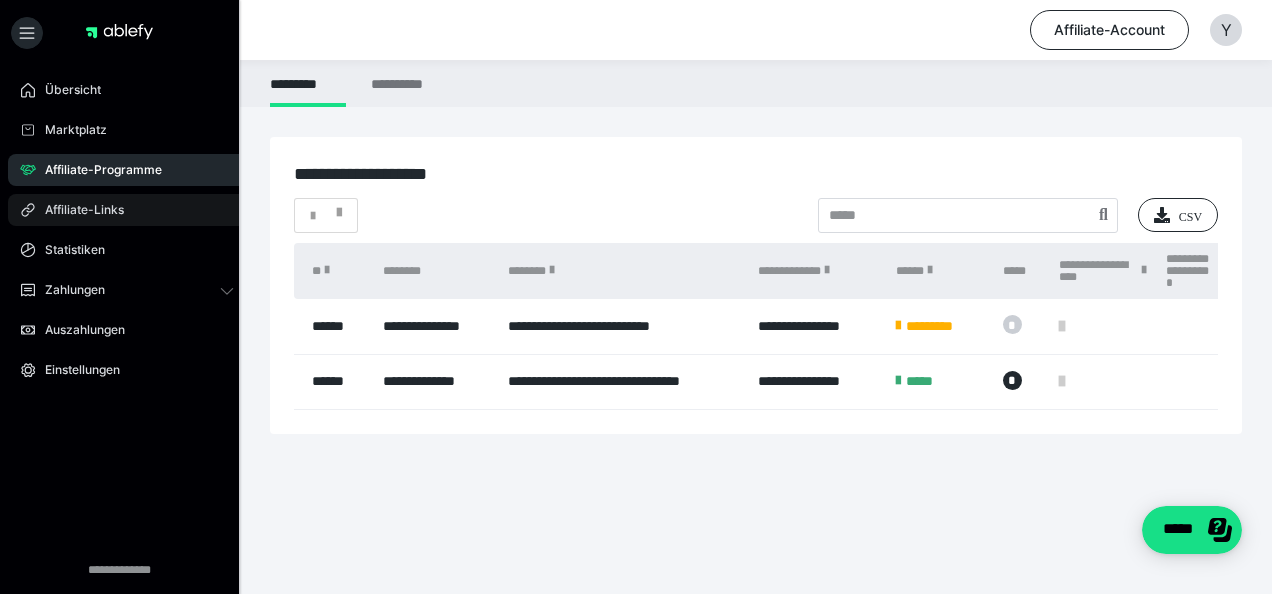 click on "Affiliate-Links" at bounding box center (77, 210) 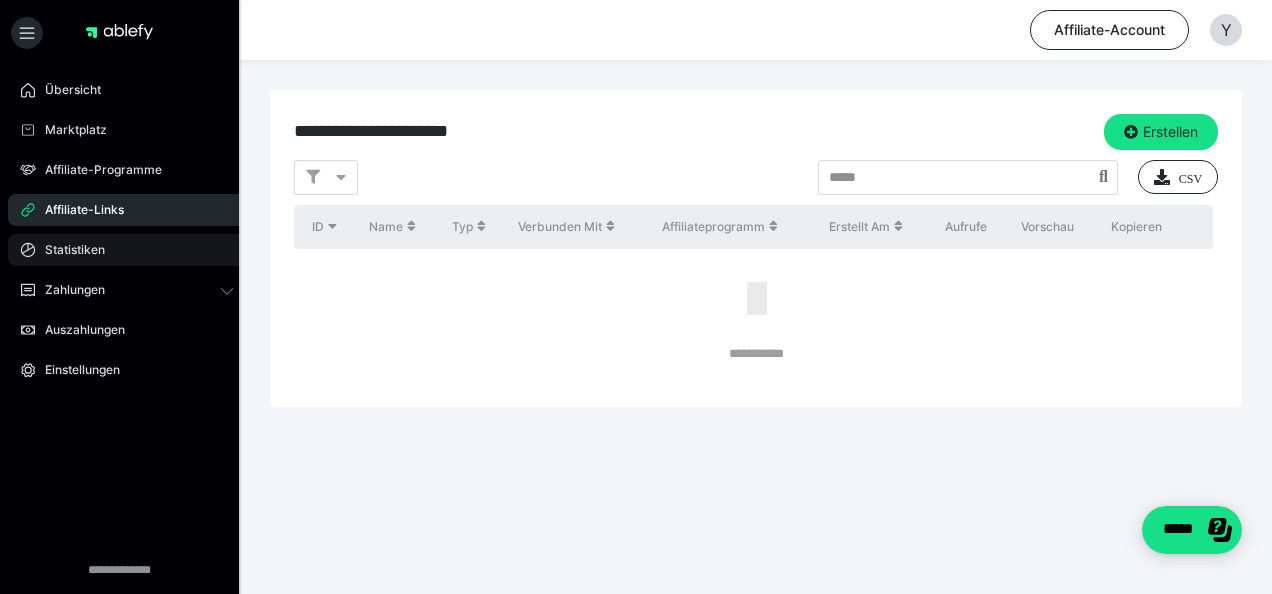 click on "Statistiken" at bounding box center (127, 250) 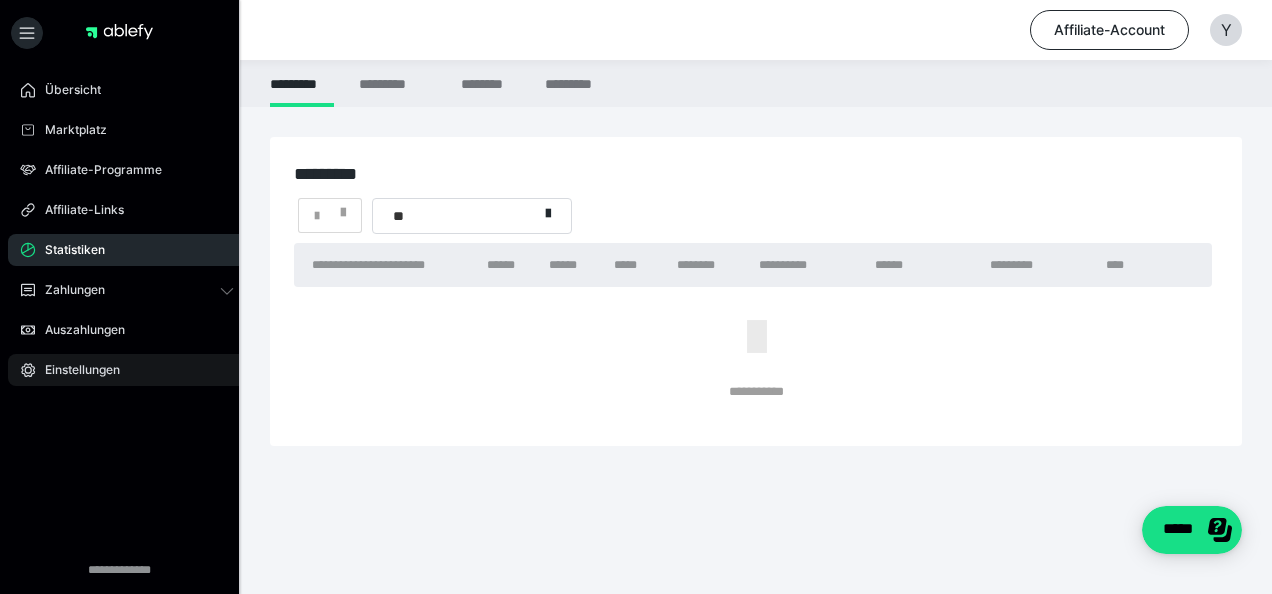 click on "Einstellungen" at bounding box center [127, 370] 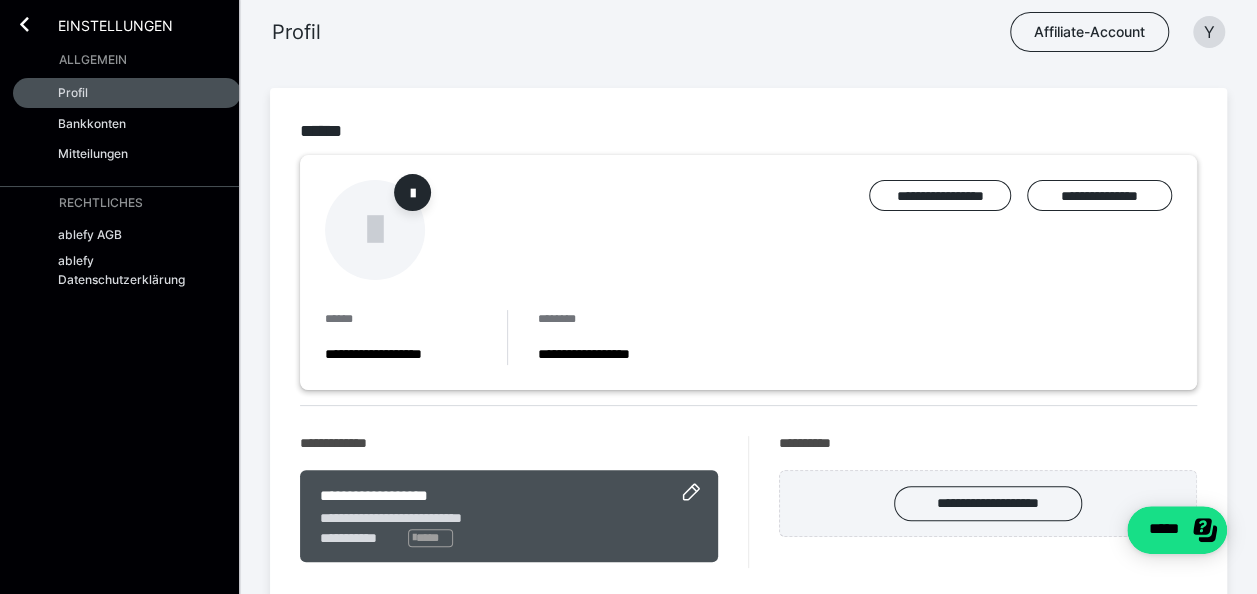scroll, scrollTop: 0, scrollLeft: 0, axis: both 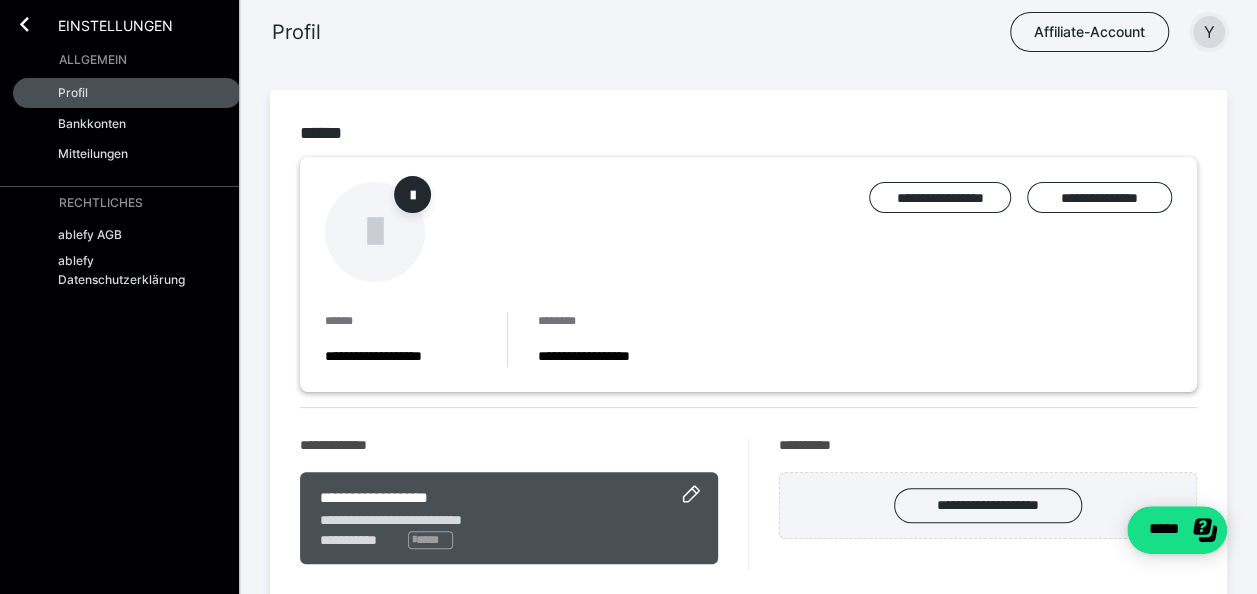 click on "Y" at bounding box center (1209, 32) 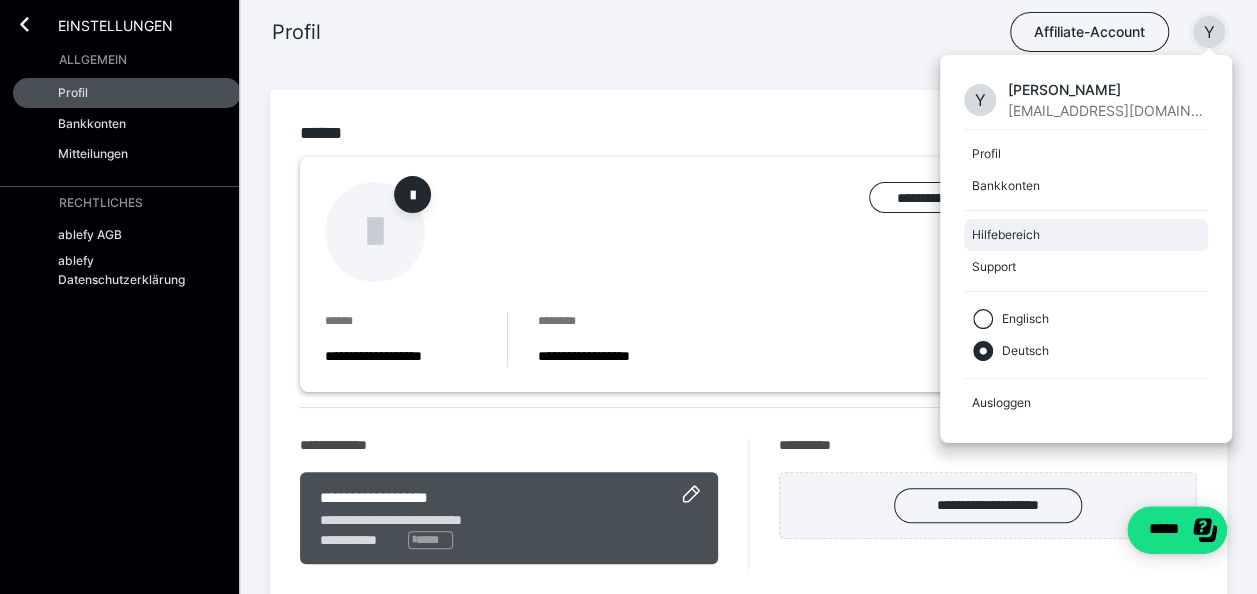 click on "Hilfebereich" at bounding box center [1086, 235] 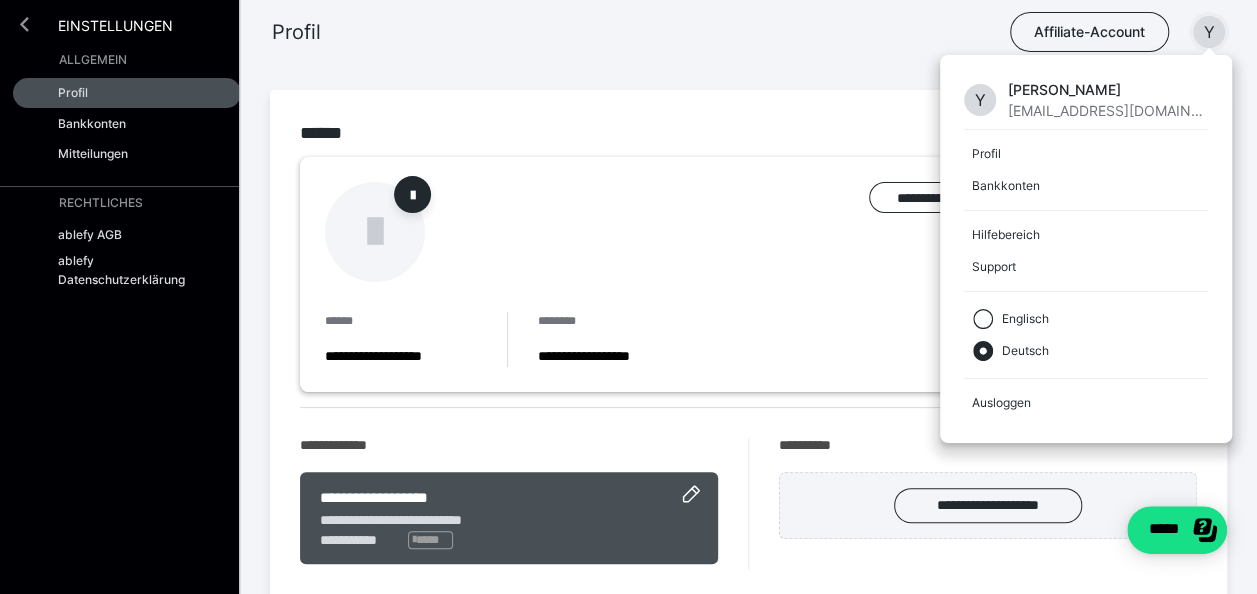 click at bounding box center (24, 24) 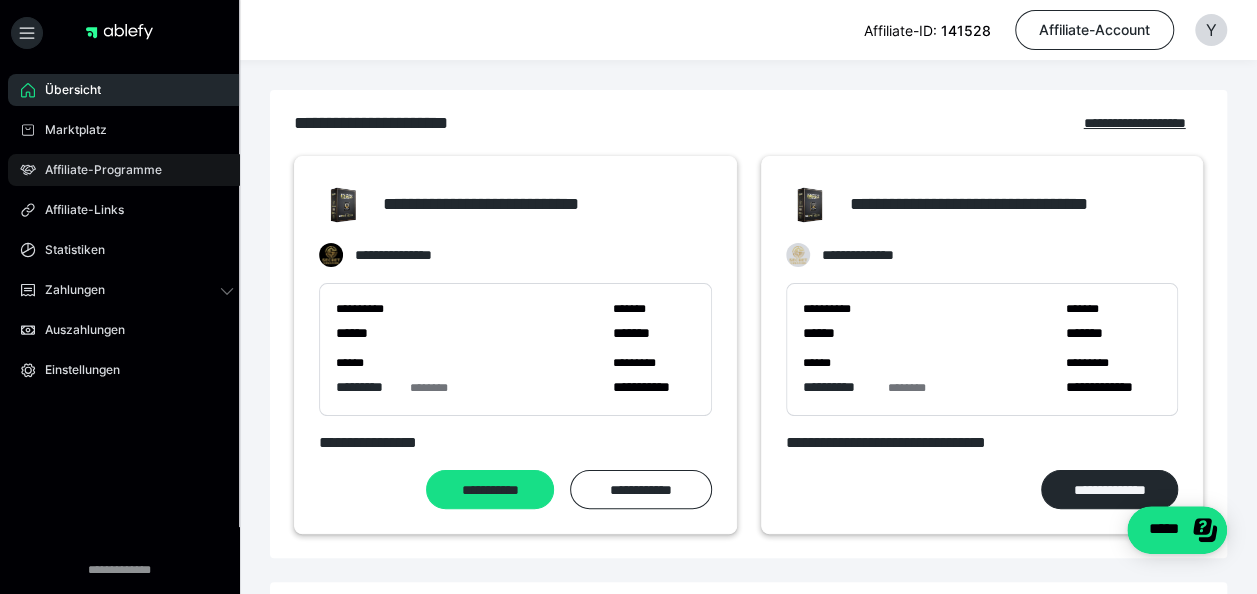 click on "Affiliate-Programme" at bounding box center (96, 170) 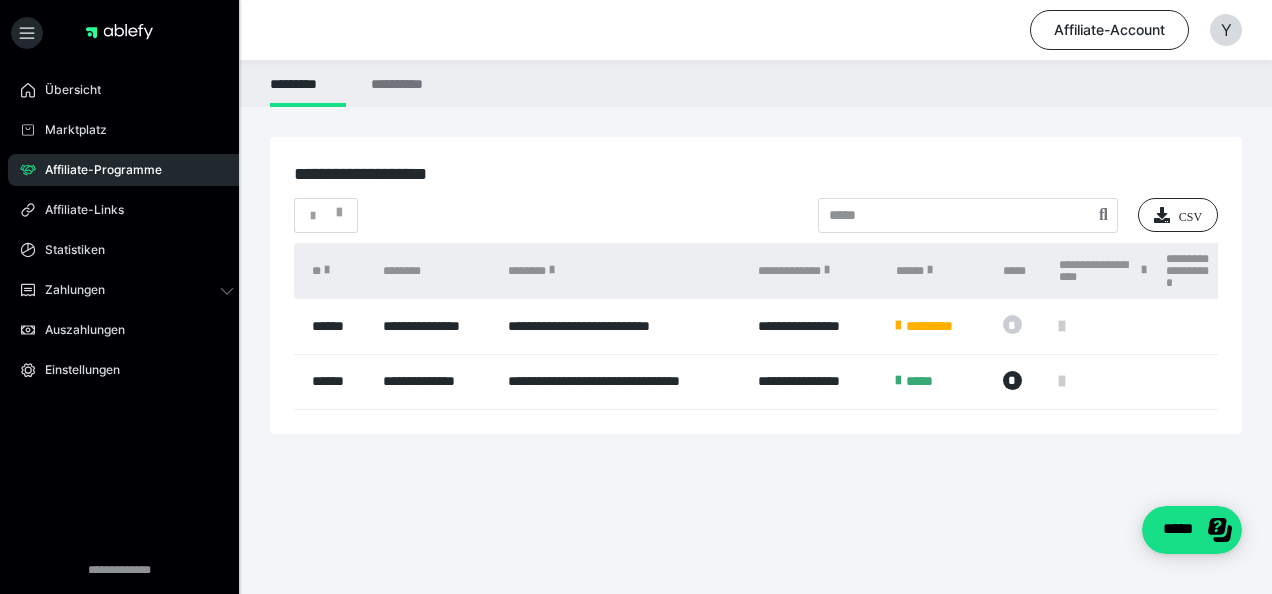 click on "*" at bounding box center [1012, 380] 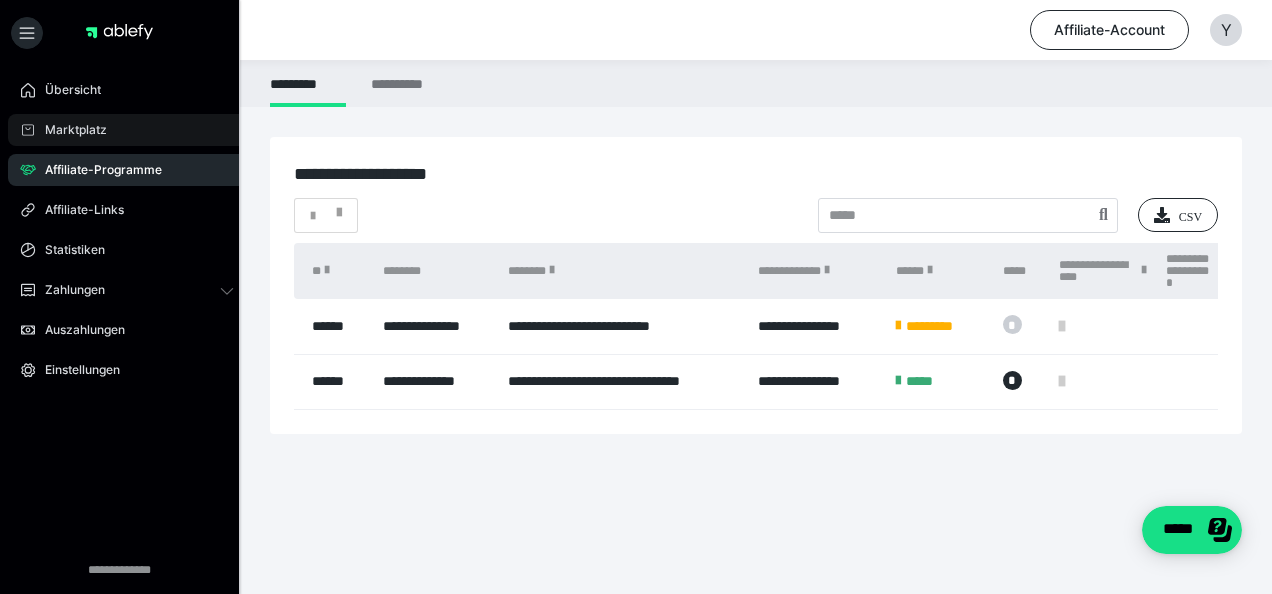 click on "Marktplatz" at bounding box center (69, 130) 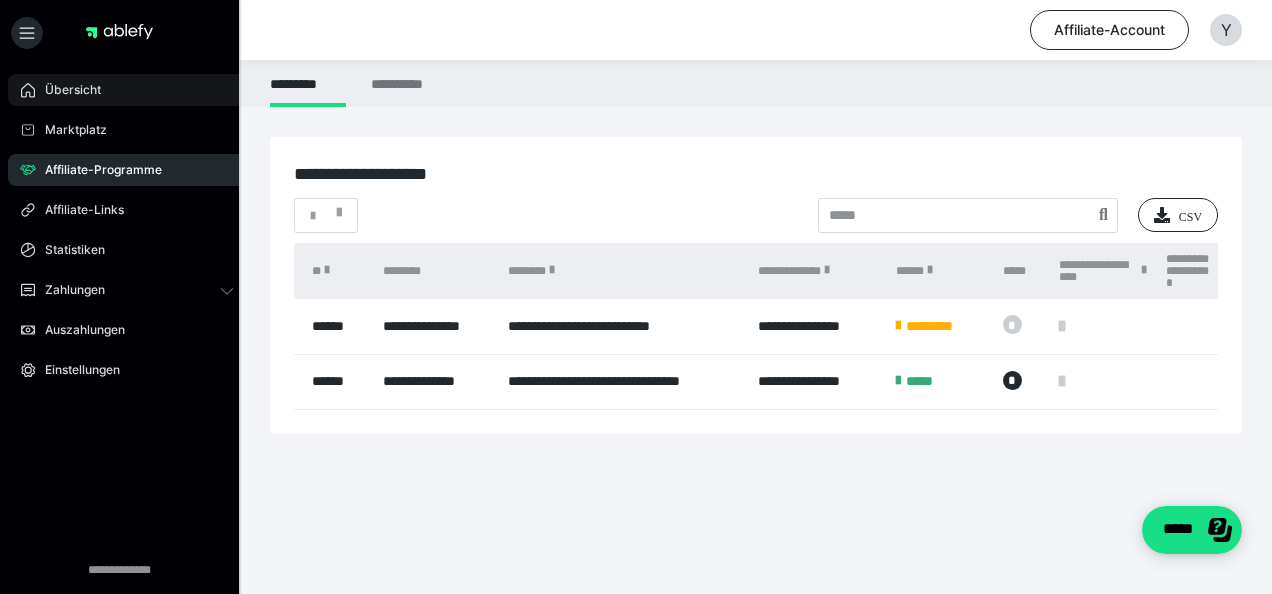 click on "Übersicht" at bounding box center (66, 90) 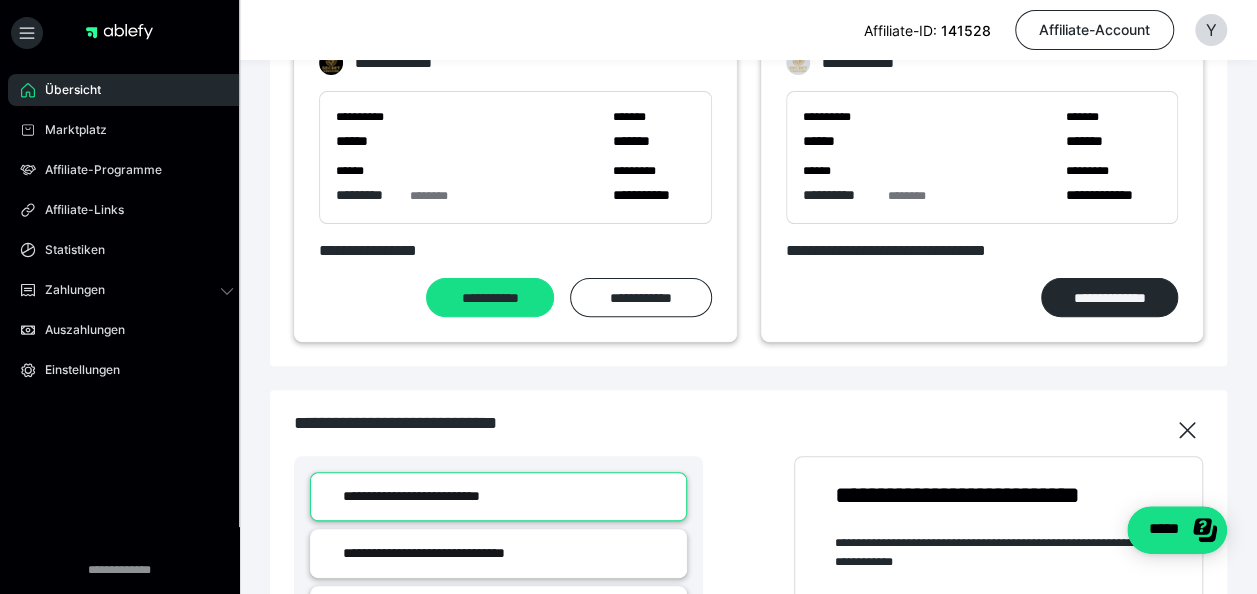 scroll, scrollTop: 200, scrollLeft: 0, axis: vertical 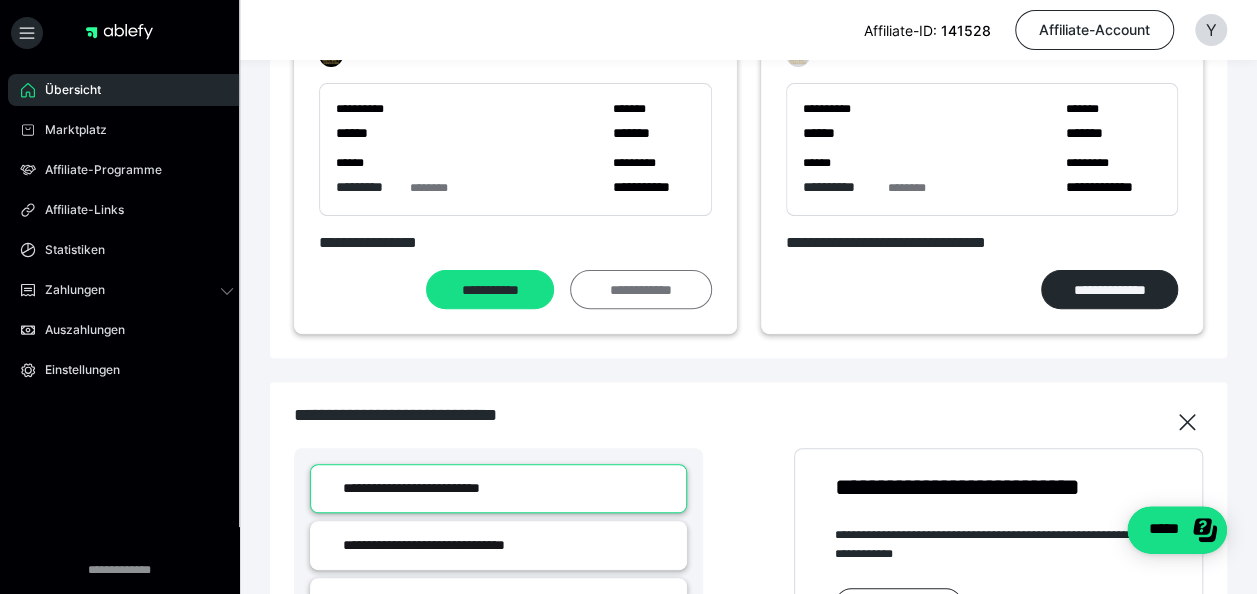 click on "**********" at bounding box center [640, 289] 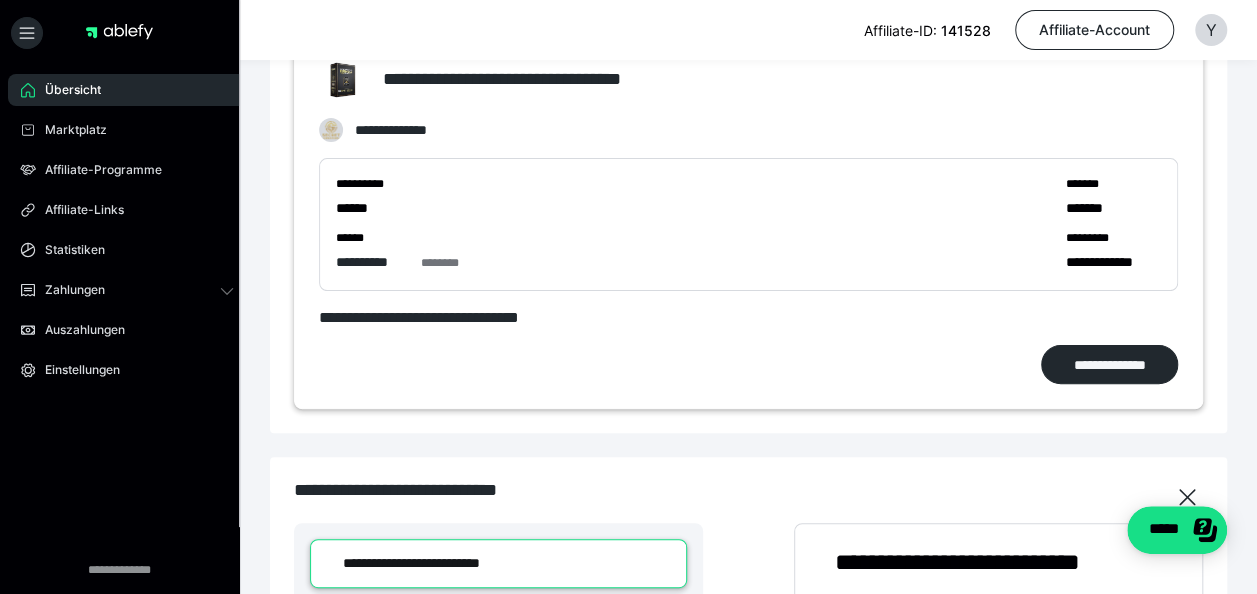 scroll, scrollTop: 0, scrollLeft: 0, axis: both 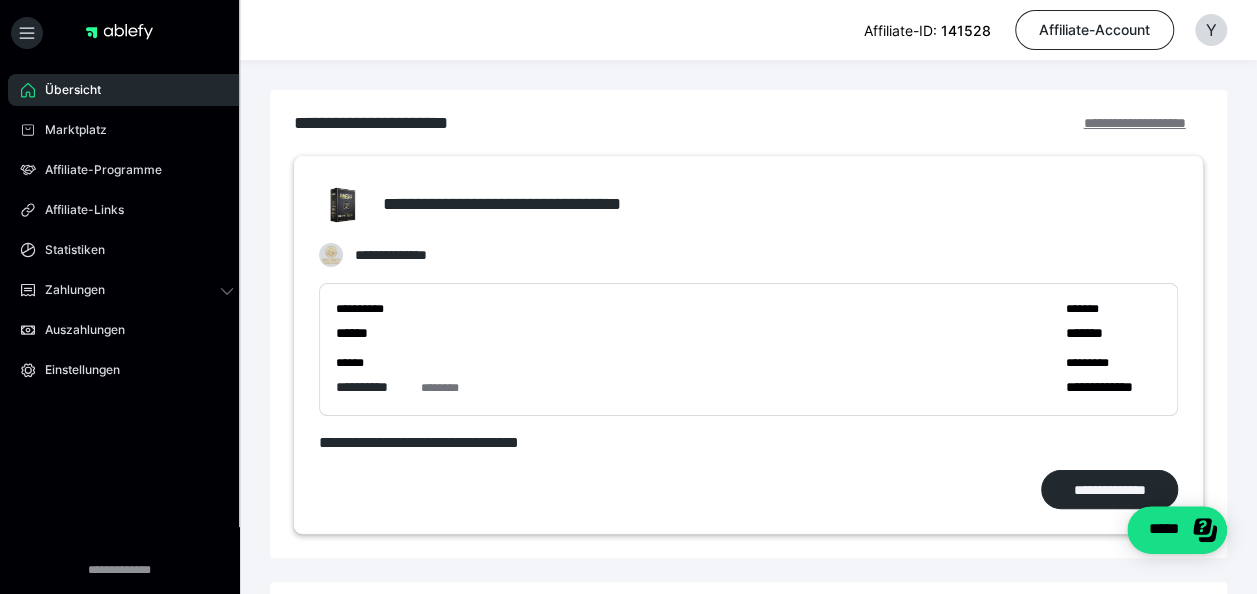 click on "**********" at bounding box center (1143, 123) 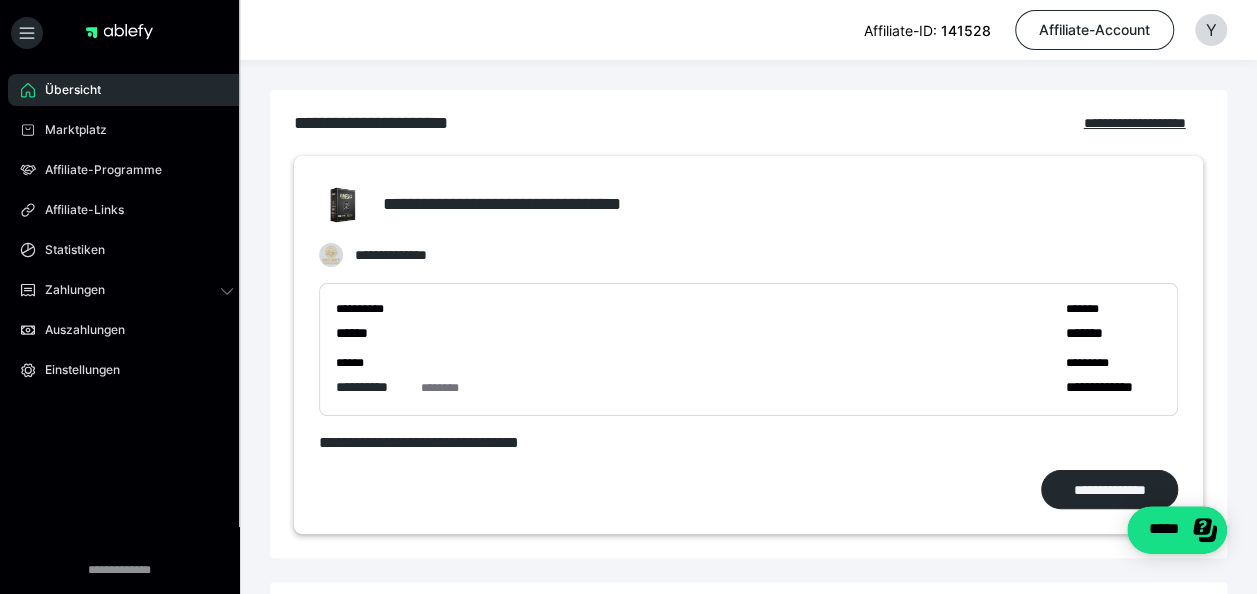 drag, startPoint x: 594, startPoint y: 349, endPoint x: 523, endPoint y: 380, distance: 77.47257 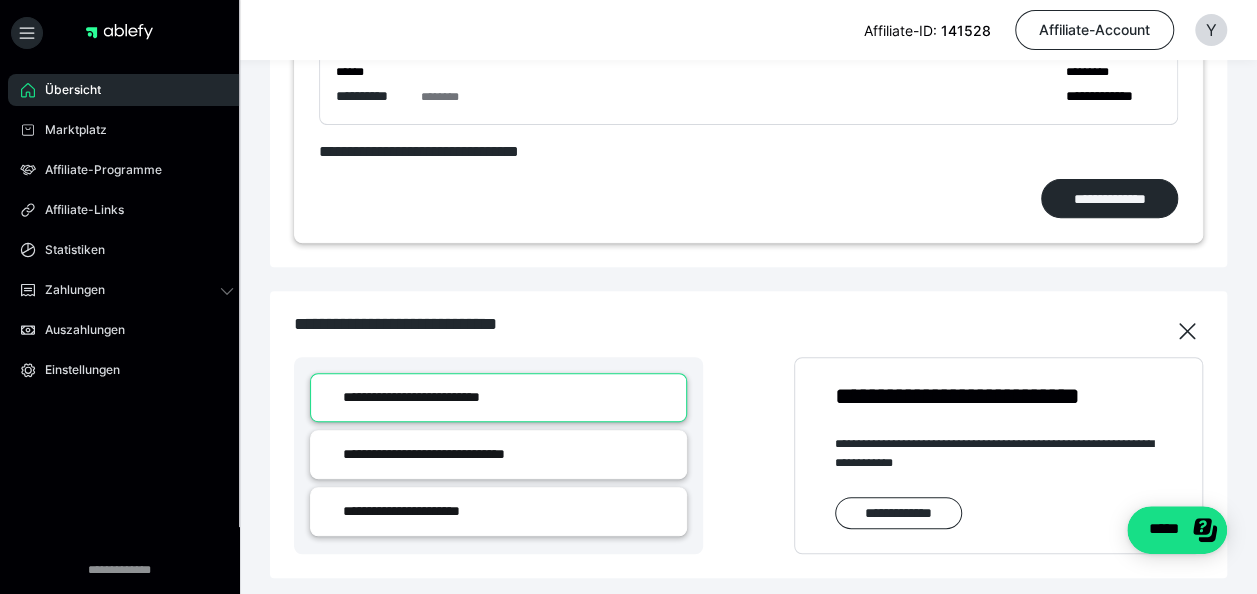 scroll, scrollTop: 96, scrollLeft: 0, axis: vertical 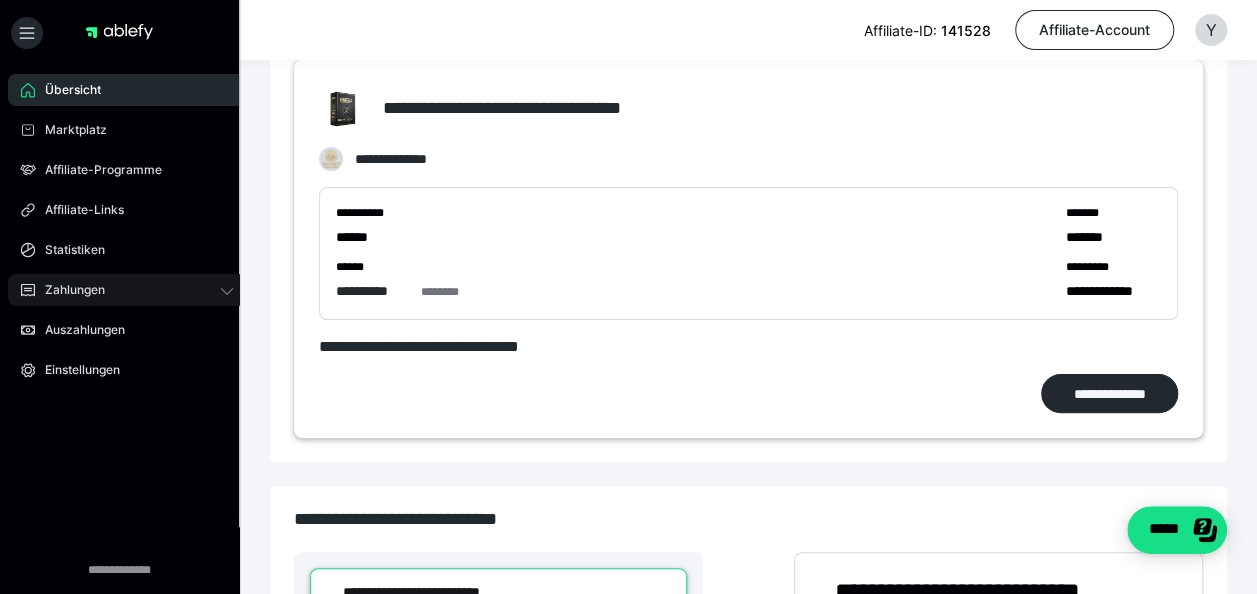 click on "Zahlungen" at bounding box center (127, 290) 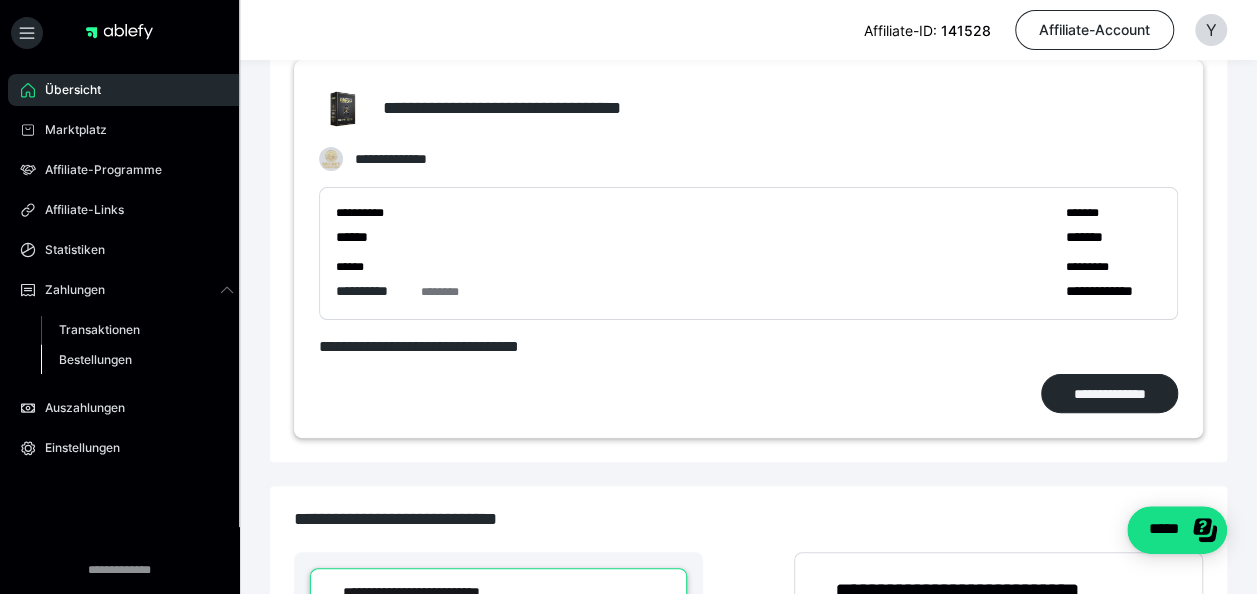 click on "Bestellungen" at bounding box center (137, 360) 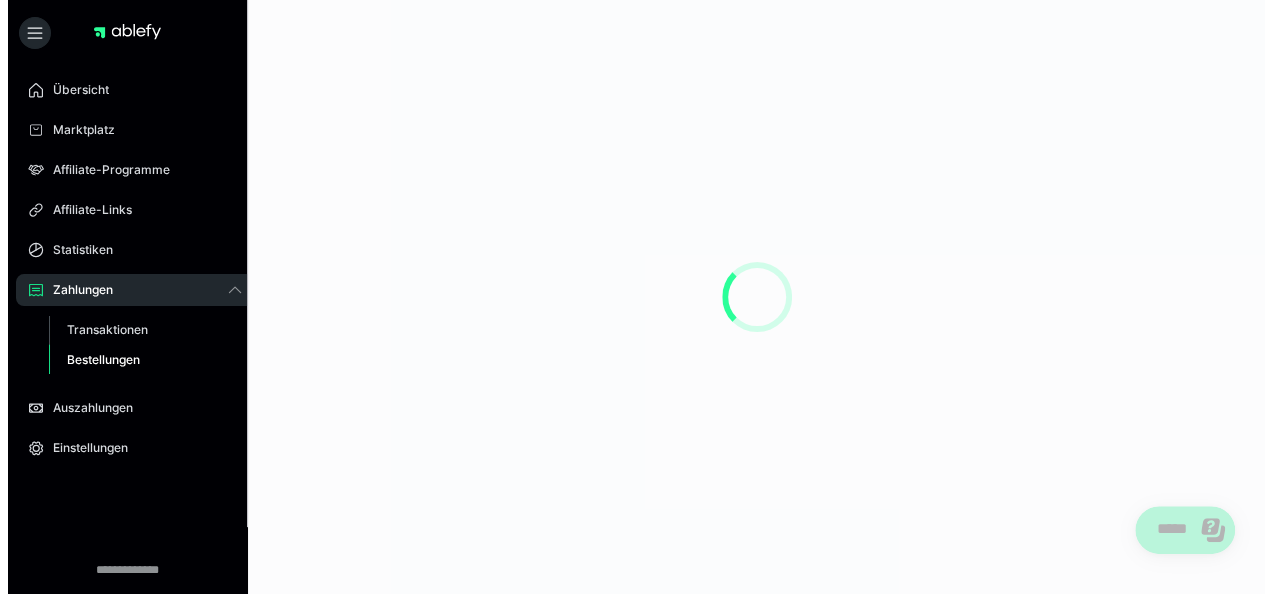 scroll, scrollTop: 0, scrollLeft: 0, axis: both 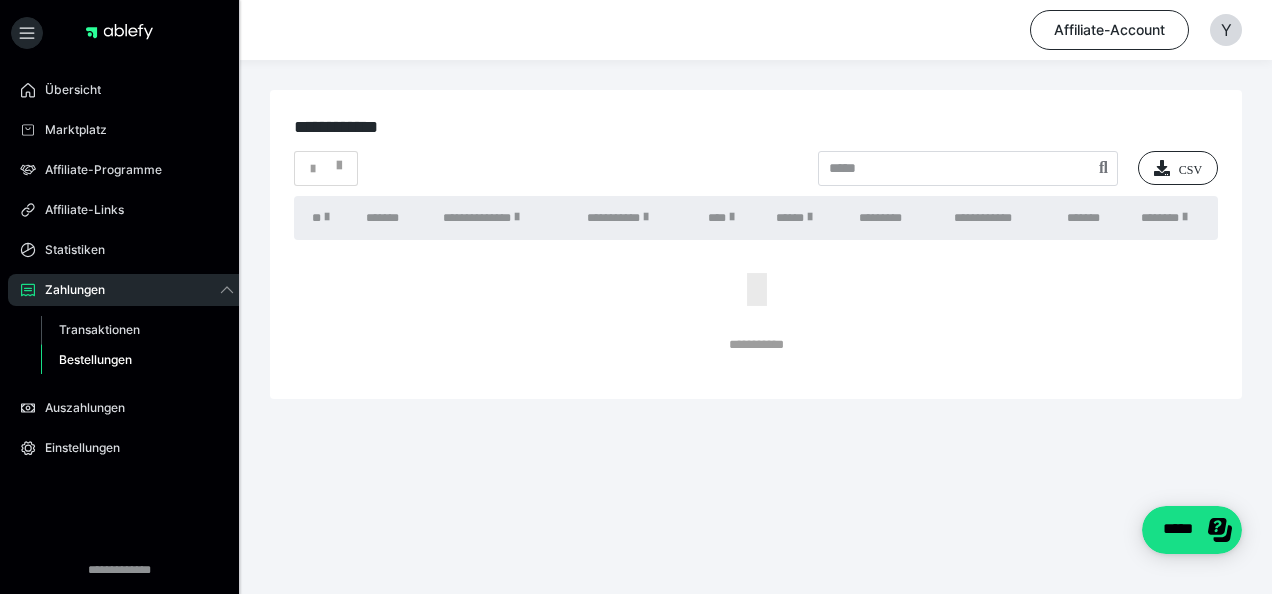 click on "Zahlungen Transaktionen Bestellungen" at bounding box center [127, 329] 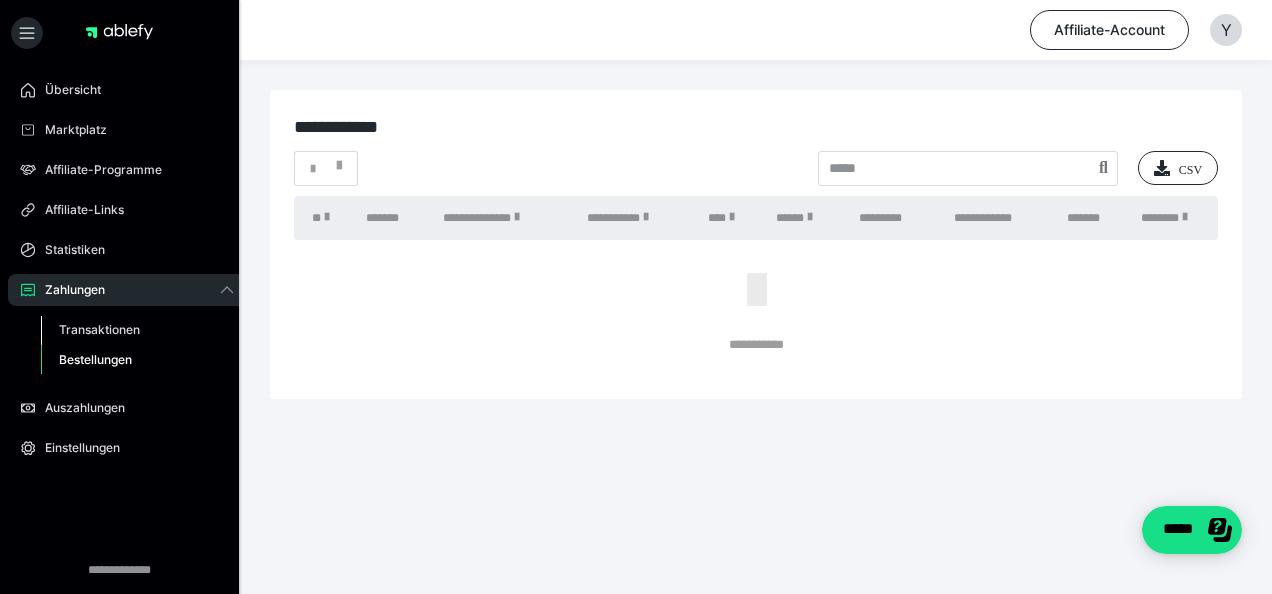 click on "Transaktionen" at bounding box center [99, 329] 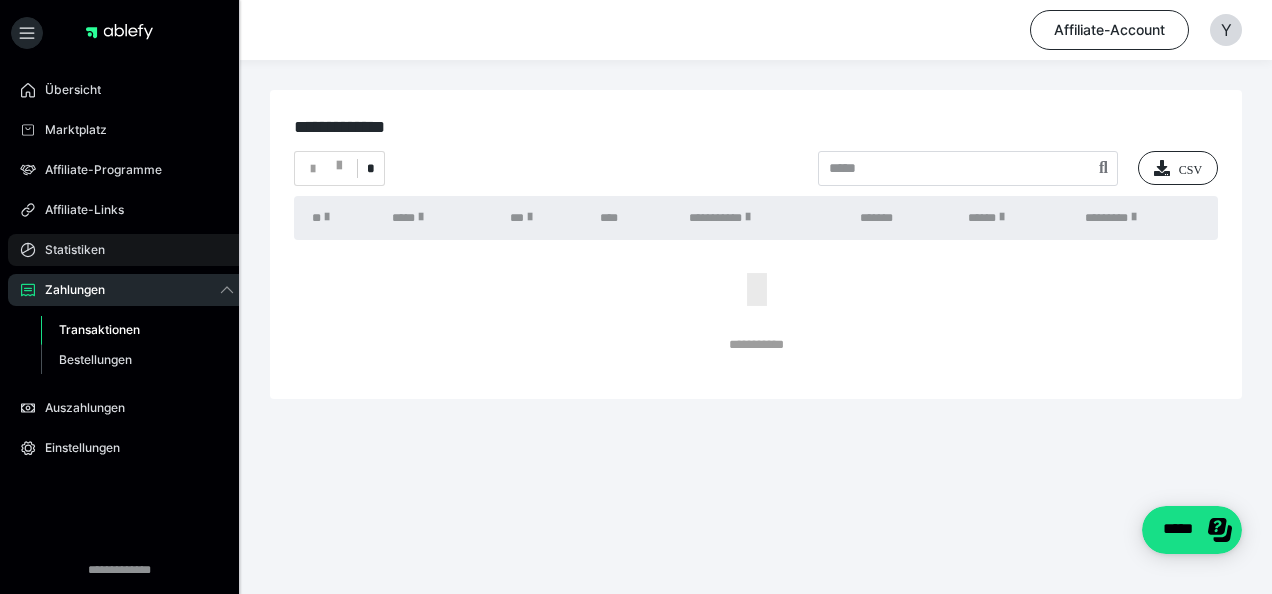 click on "Statistiken" at bounding box center [68, 250] 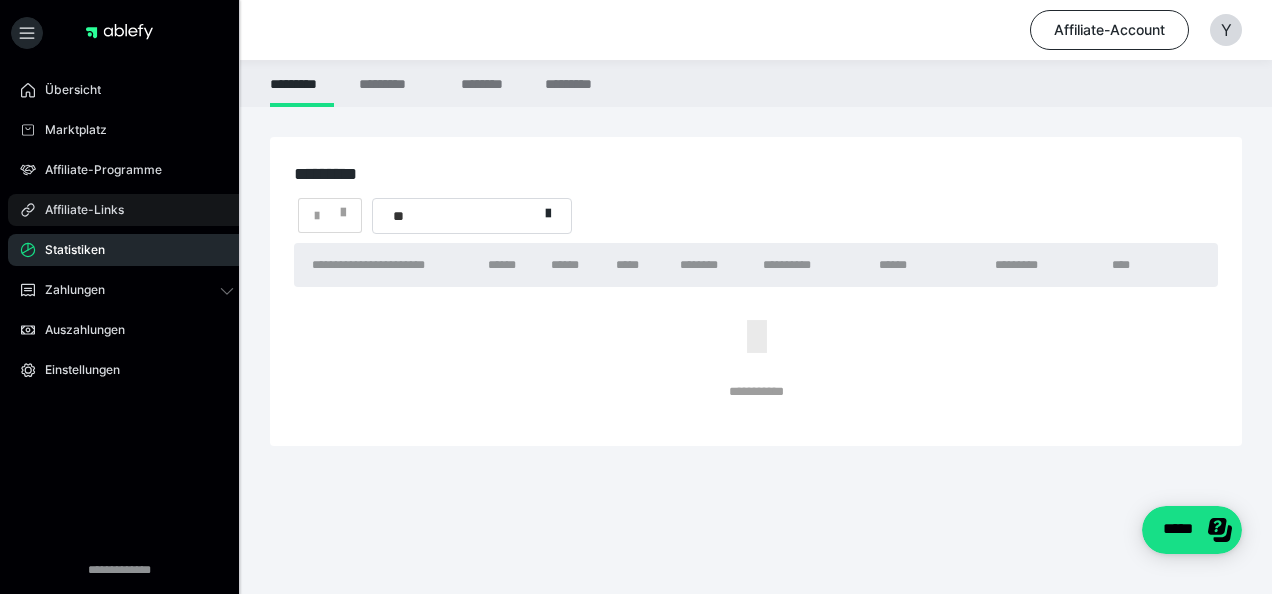 click on "Affiliate-Links" at bounding box center (77, 210) 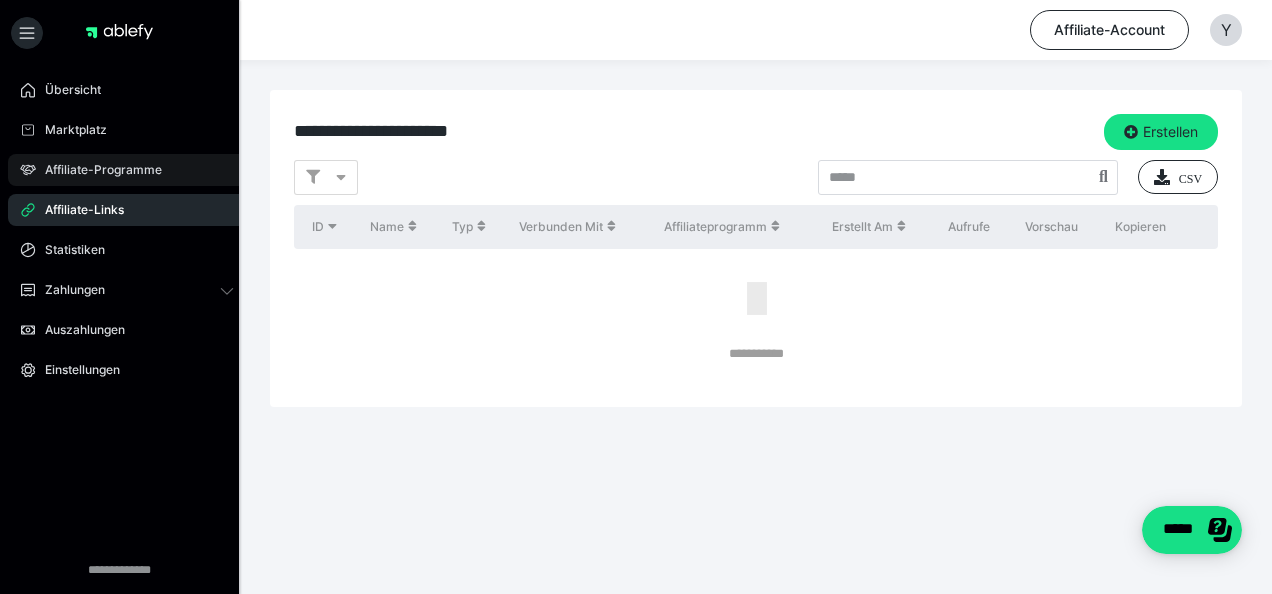 click on "Affiliate-Programme" at bounding box center (96, 170) 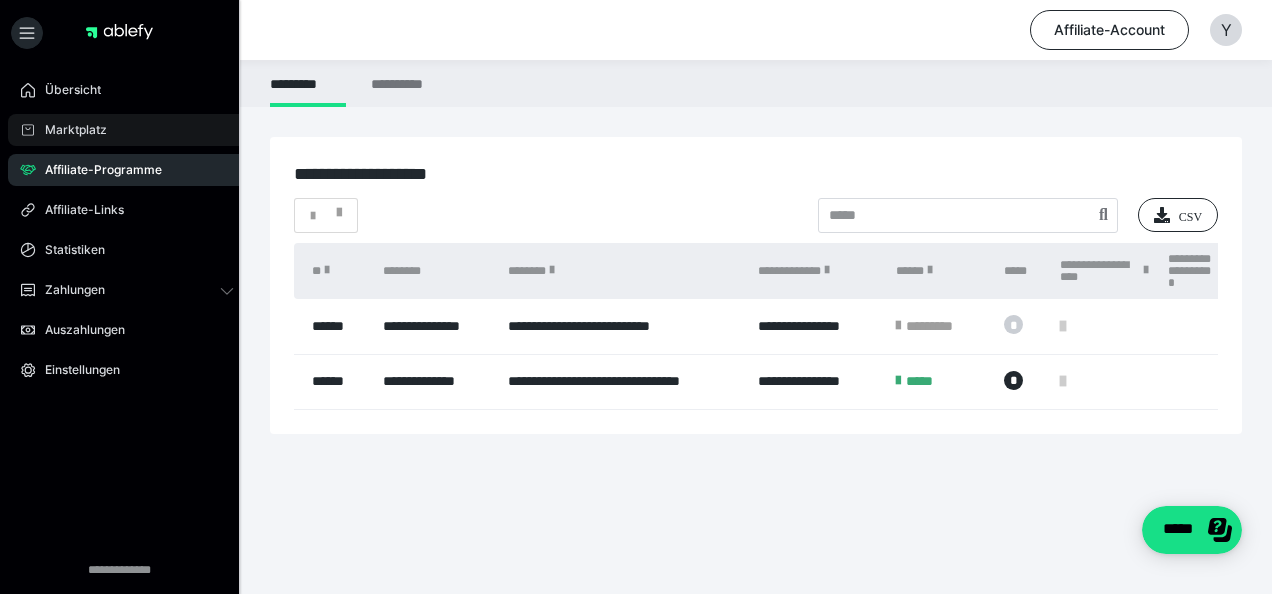 click on "Marktplatz" at bounding box center [69, 130] 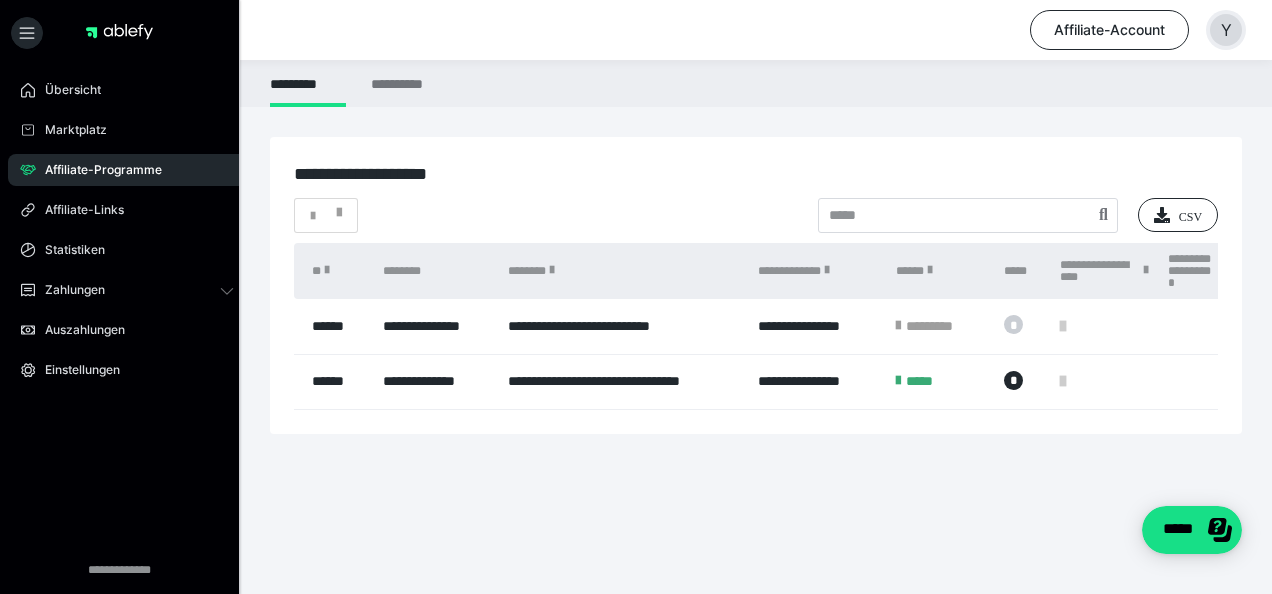 click on "Y" at bounding box center [1226, 30] 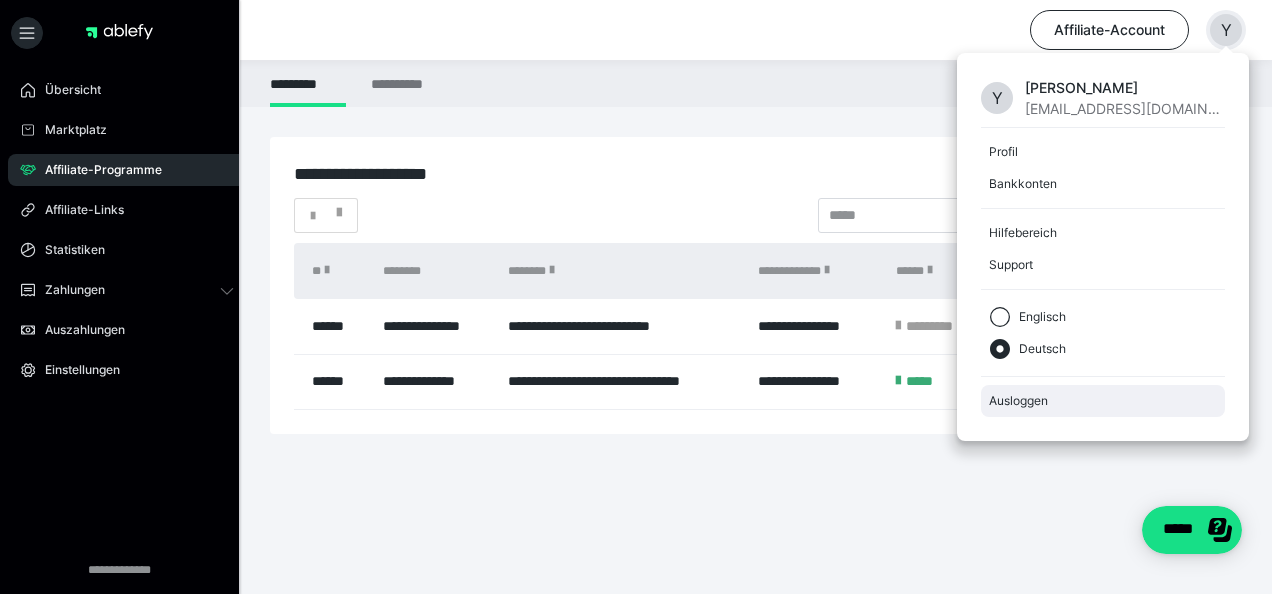 click on "Ausloggen" at bounding box center [1103, 401] 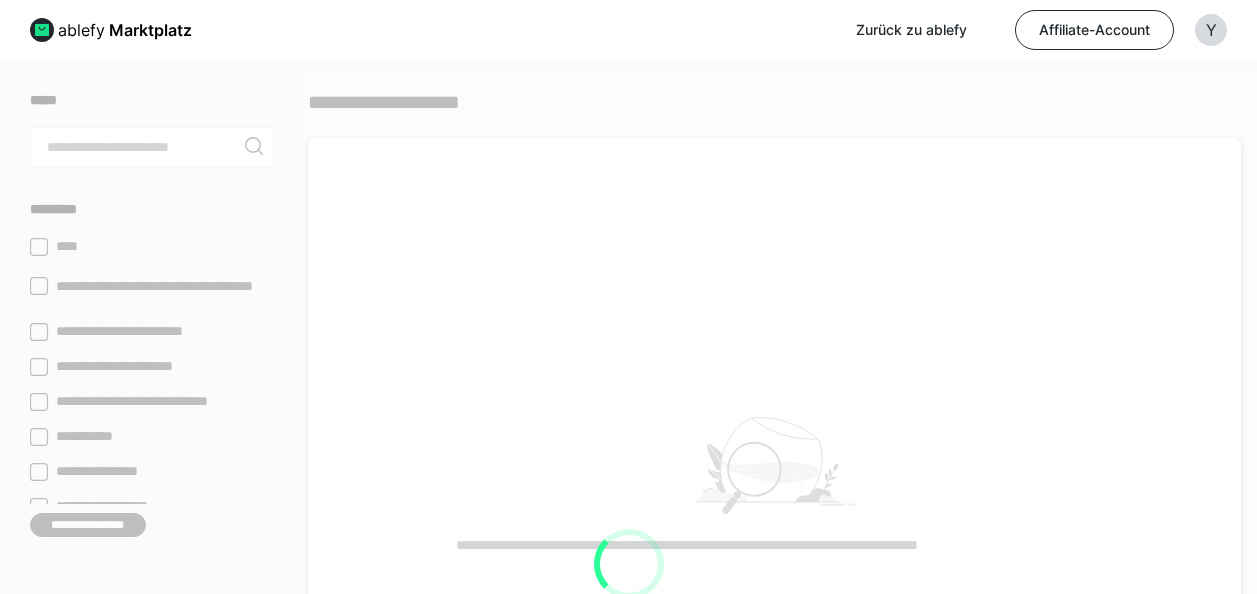 scroll, scrollTop: 0, scrollLeft: 0, axis: both 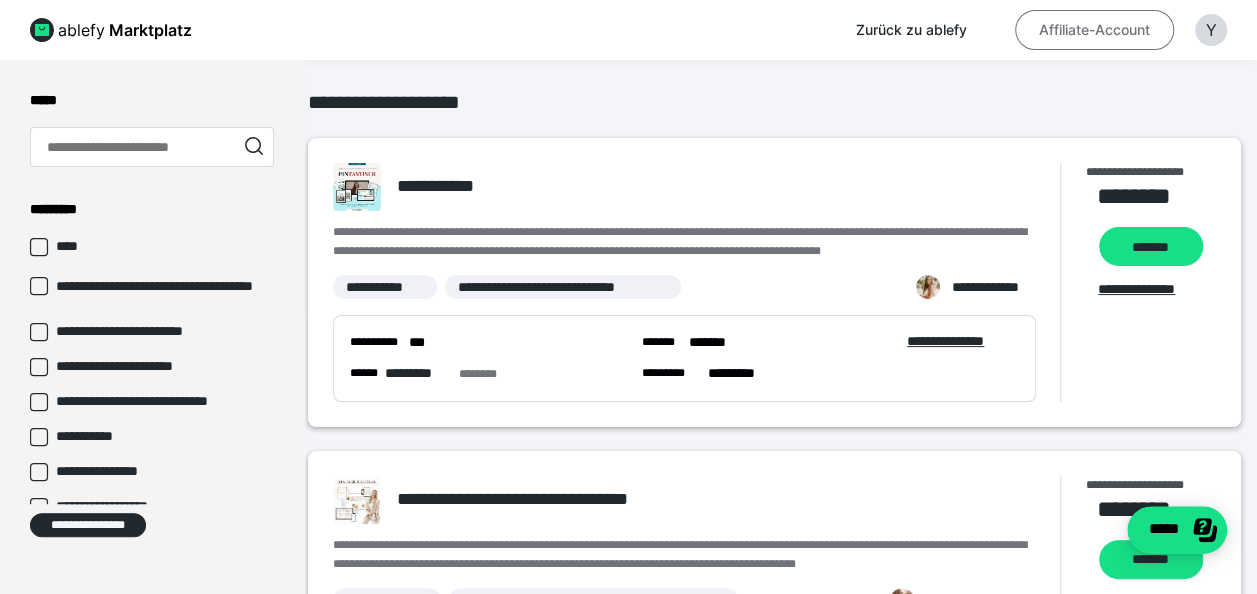 click on "Affiliate-Account" at bounding box center [1094, 30] 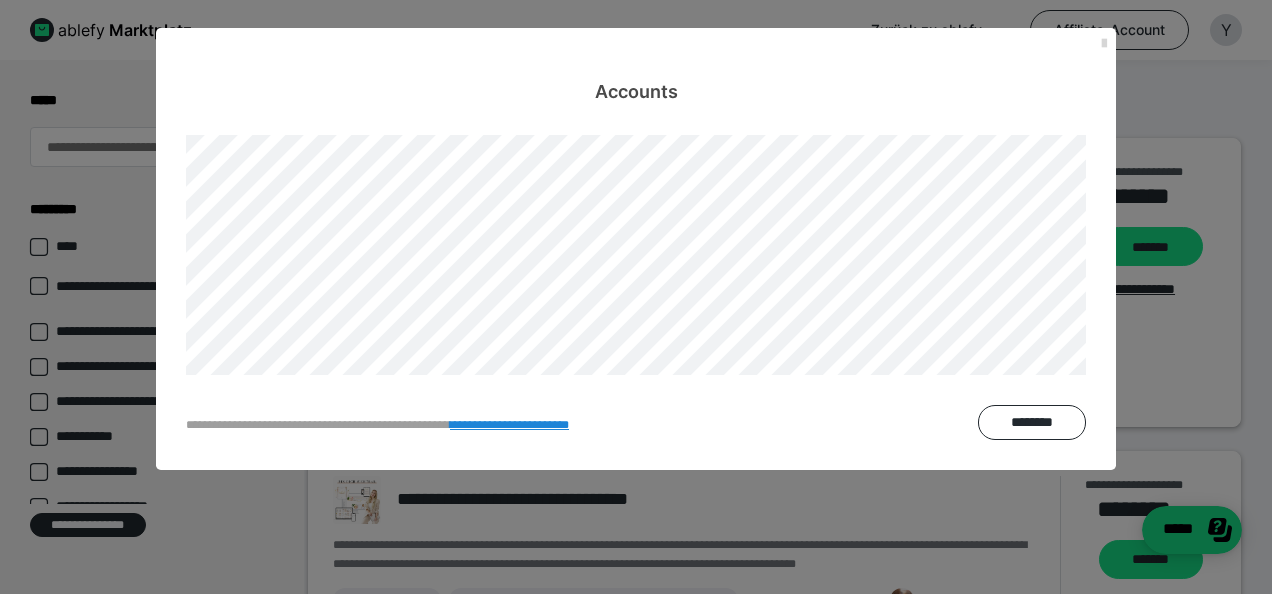 click at bounding box center (1104, 44) 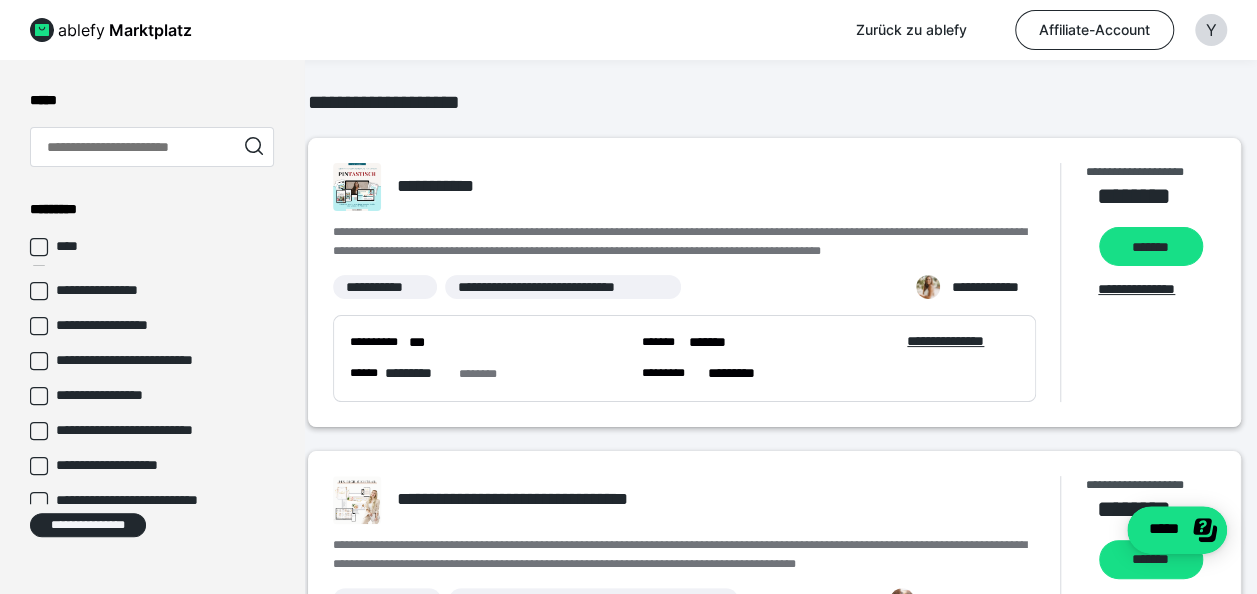 scroll, scrollTop: 0, scrollLeft: 0, axis: both 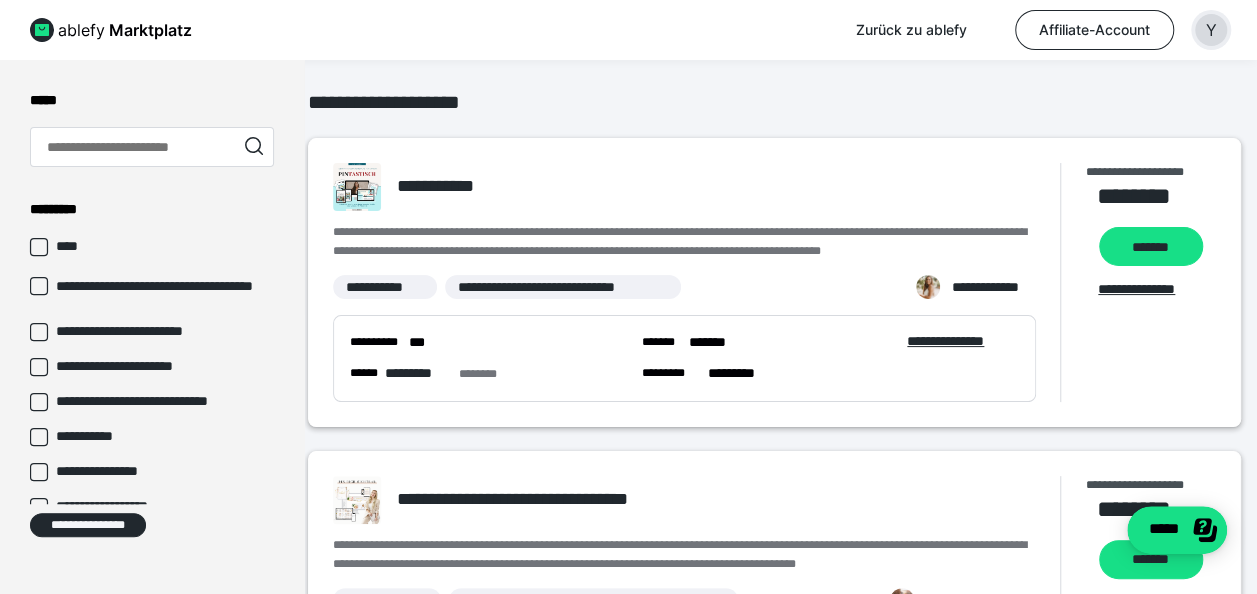 click on "Y" at bounding box center [1211, 30] 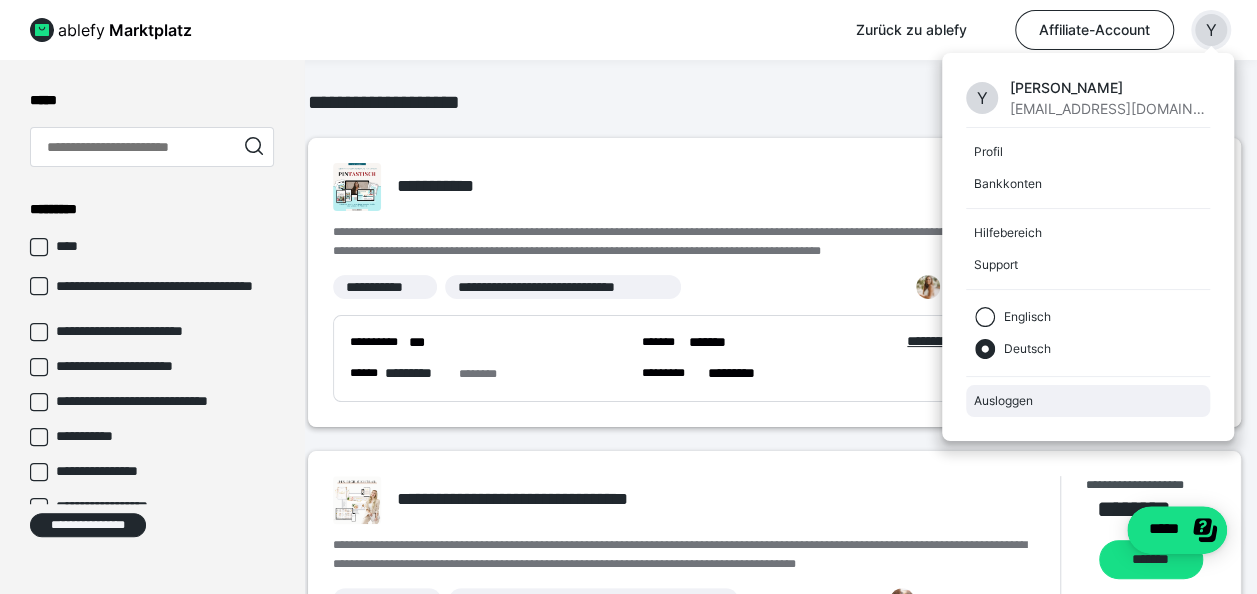 click on "Ausloggen" at bounding box center [1088, 401] 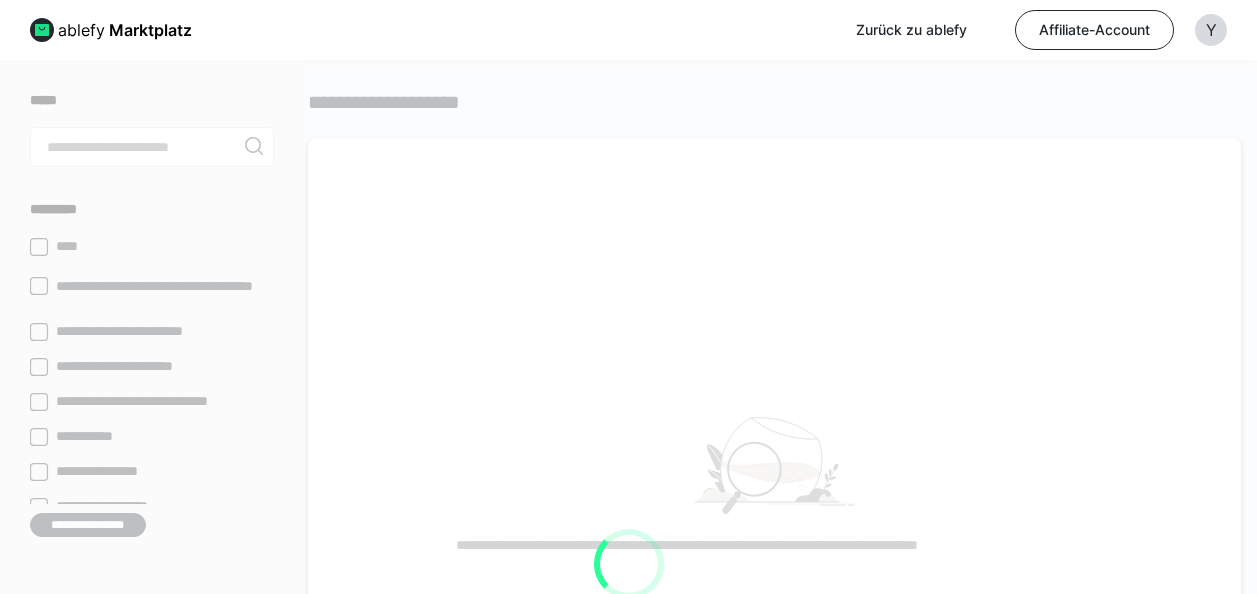 scroll, scrollTop: 0, scrollLeft: 0, axis: both 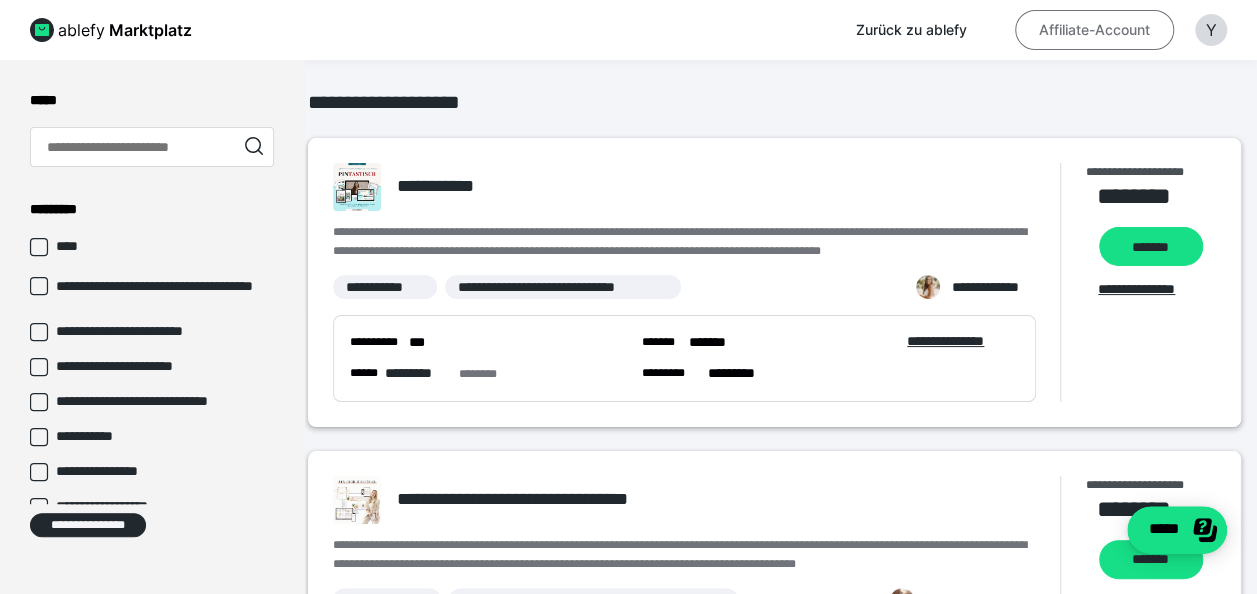 click on "Affiliate-Account" at bounding box center [1094, 30] 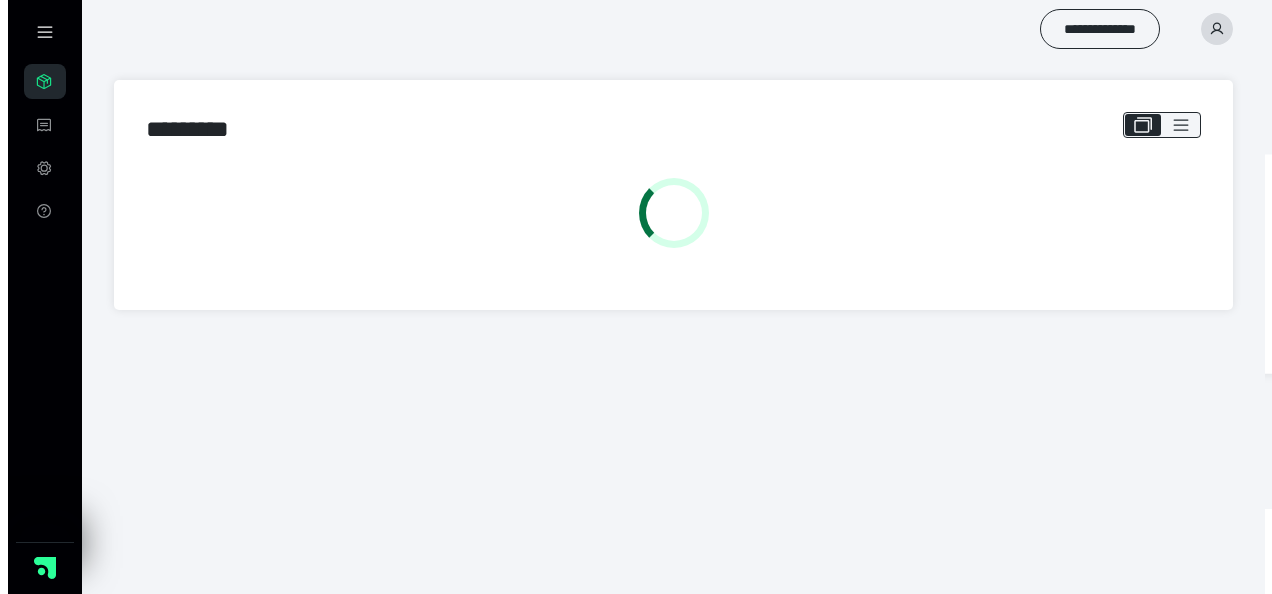 scroll, scrollTop: 0, scrollLeft: 0, axis: both 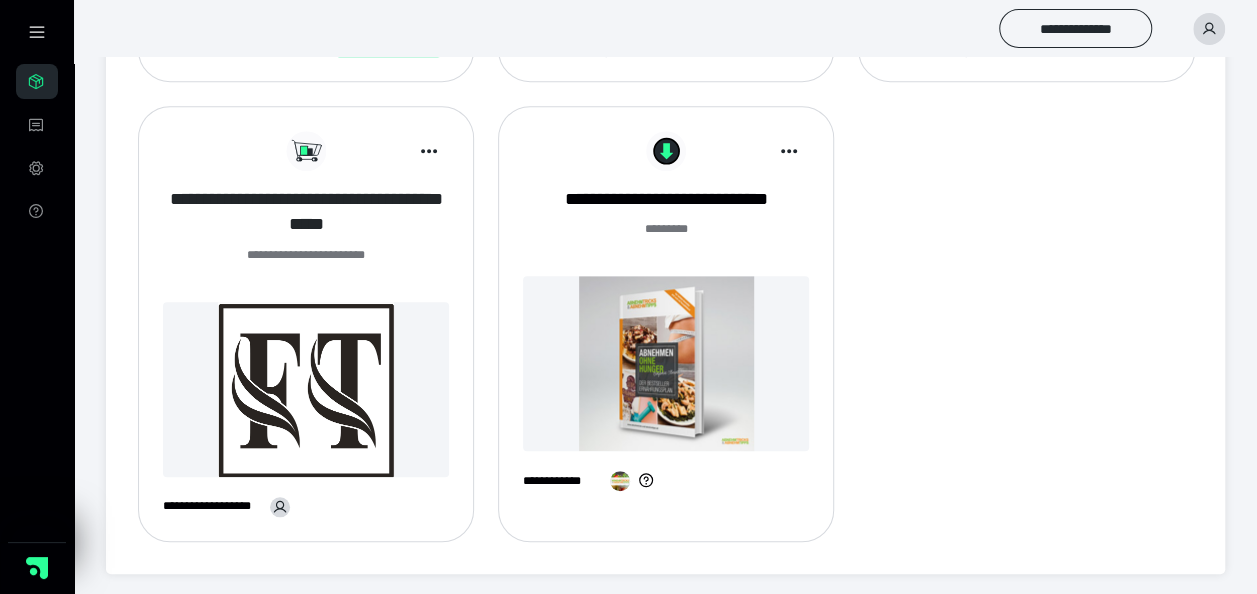 click on "**********" at bounding box center [306, 212] 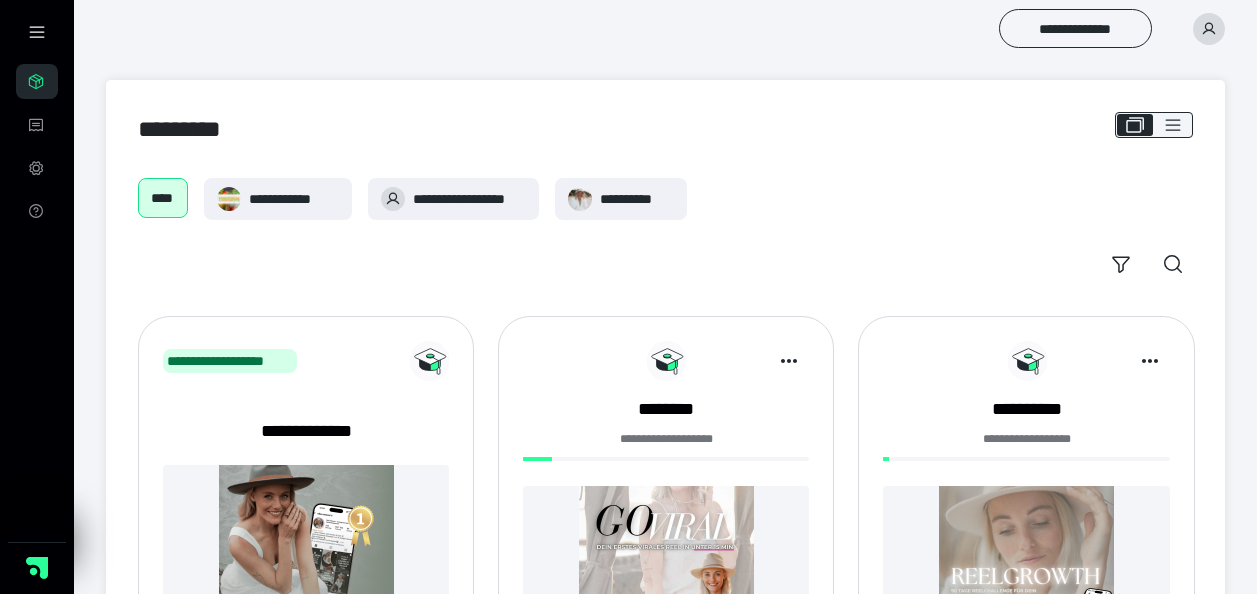 scroll, scrollTop: 644, scrollLeft: 0, axis: vertical 